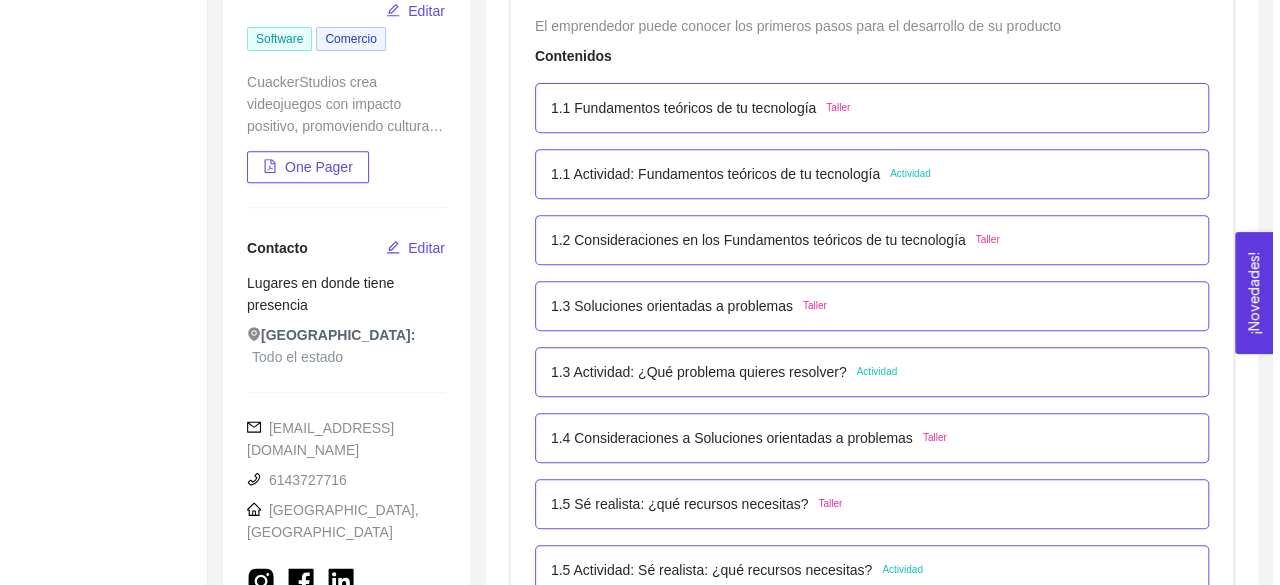 scroll, scrollTop: 369, scrollLeft: 0, axis: vertical 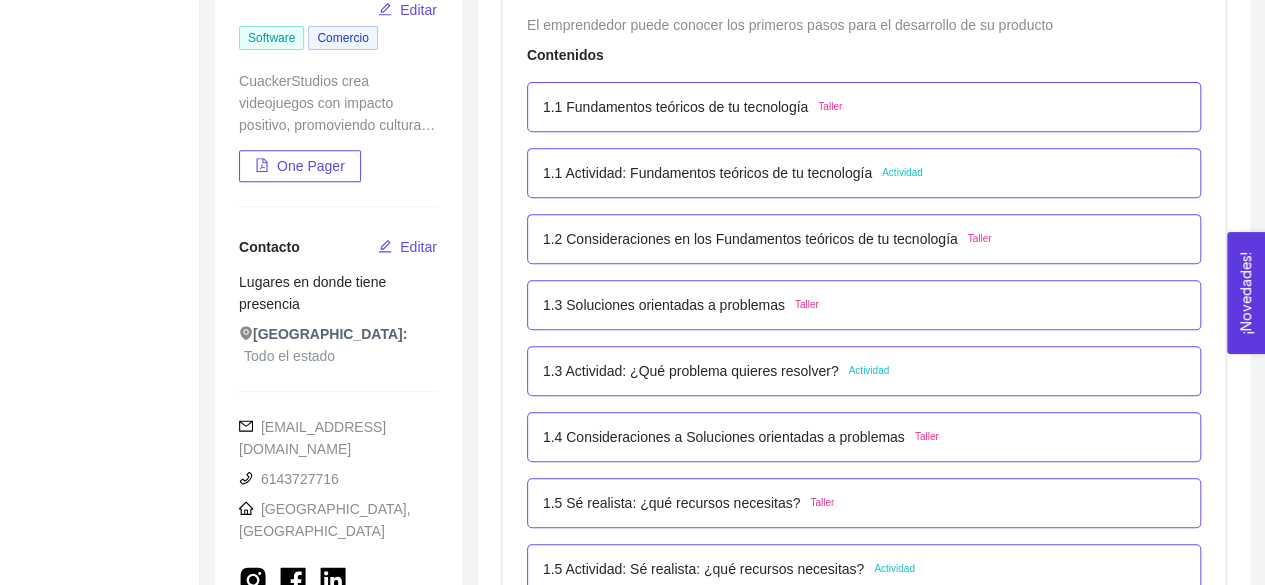 click on "1.1 Fundamentos teóricos de tu tecnología" at bounding box center [675, 107] 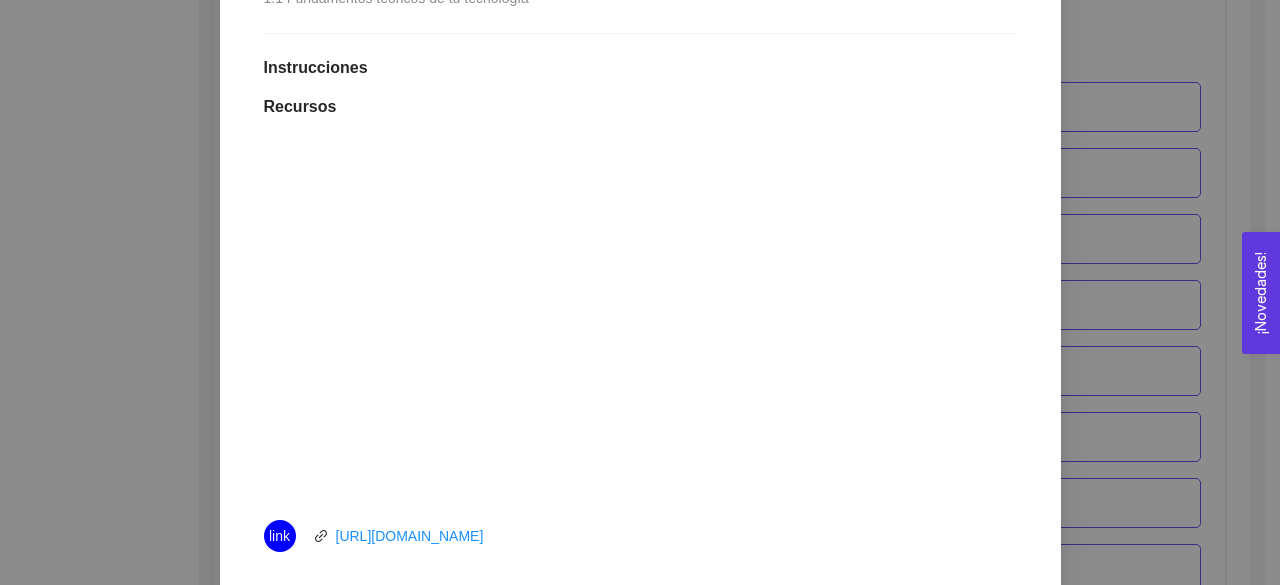 scroll, scrollTop: 550, scrollLeft: 0, axis: vertical 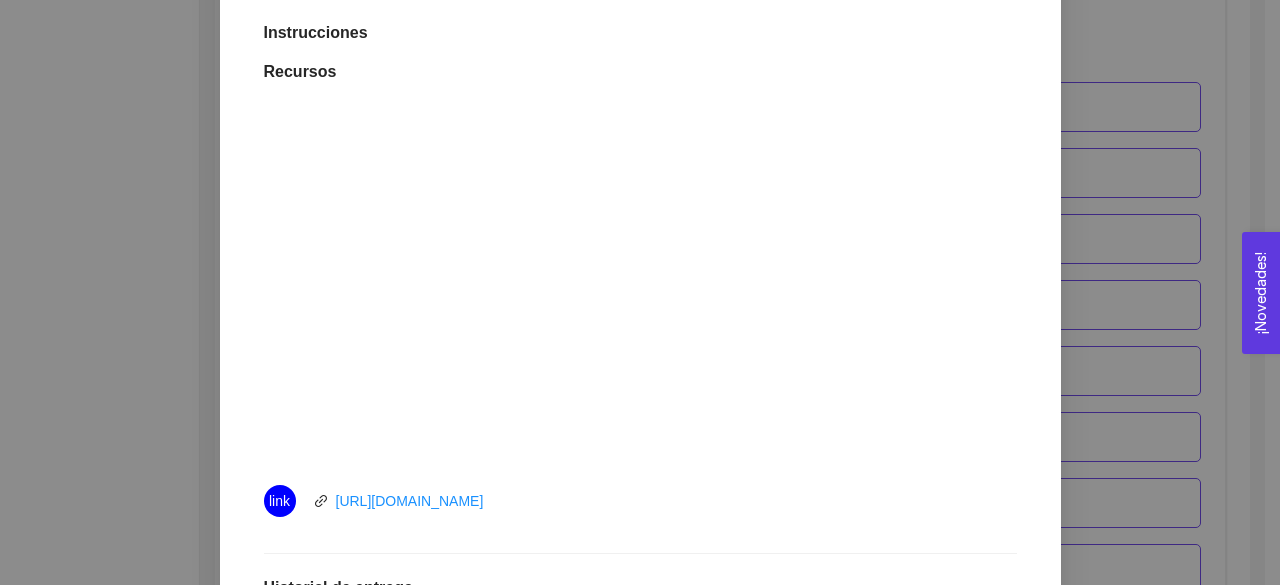 click on "1. DESARROLLO DEL PRODUCTO El emprendedor puede conocer los primeros pasos para el desarrollo de su producto
Asignado por  [PERSON_NAME]   ( Coordinador ) Pendiente Completado Verificado Anterior Siguiente 1.1 Fundamentos teóricos de tu tecnología Taller Fecha de entrega:  [DATE] Lugar: No especificado 1.1 Fundamentos teóricos de tu tecnología Instrucciones Recursos link [URL][DOMAIN_NAME] Historial de entrega J [PERSON_NAME] y [PERSON_NAME] como verificado marcó como completado Comentarios Enviar comentarios Cancelar Aceptar" at bounding box center (640, 292) 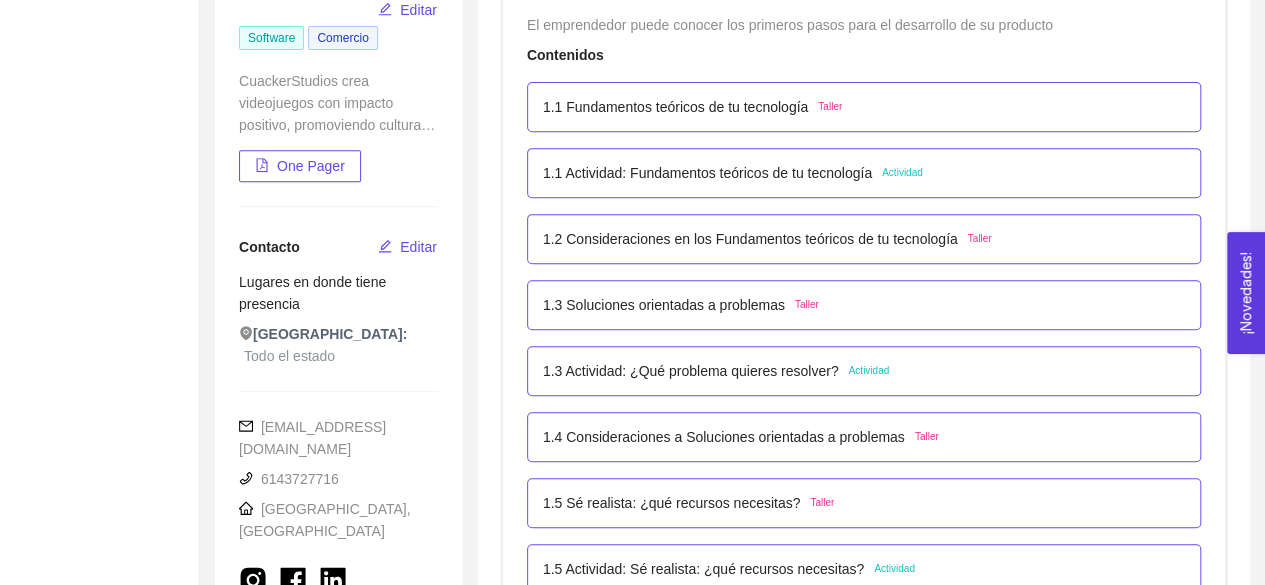 click on "1.1 Actividad: Fundamentos teóricos de tu tecnología" at bounding box center [707, 173] 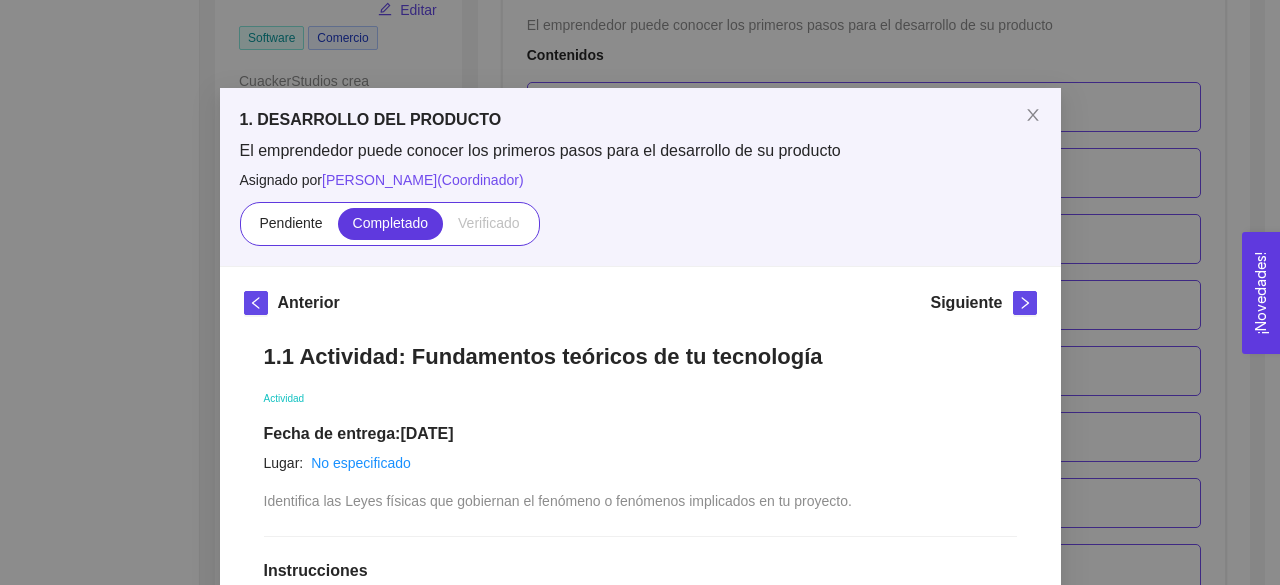 click on "Pendiente Completado Verificado" at bounding box center (640, 224) 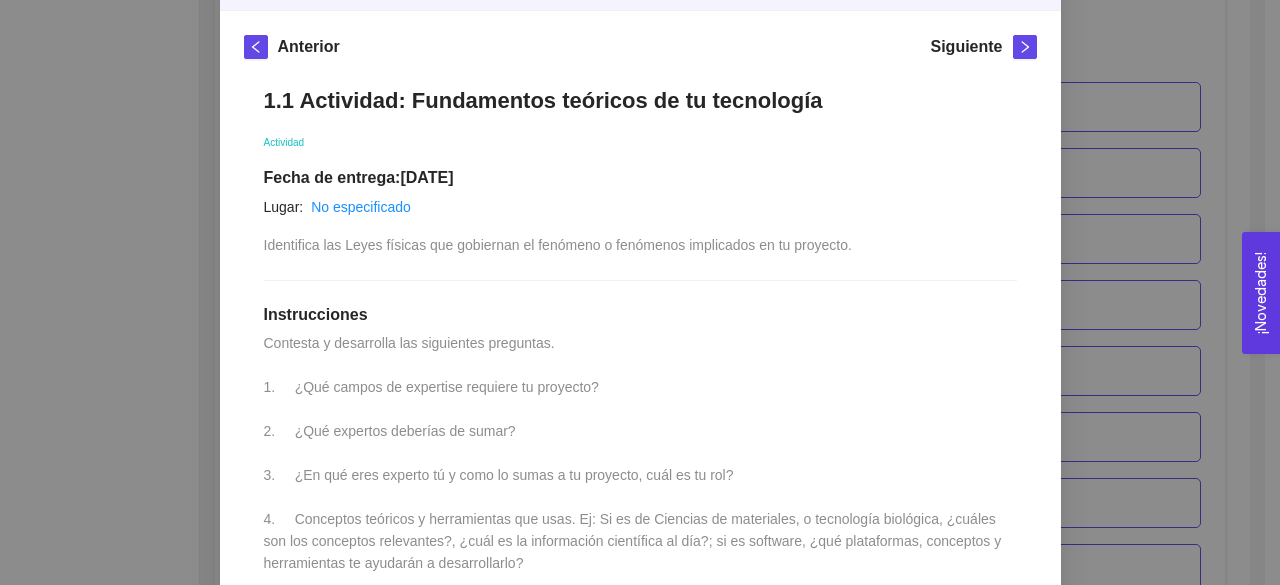 scroll, scrollTop: 379, scrollLeft: 0, axis: vertical 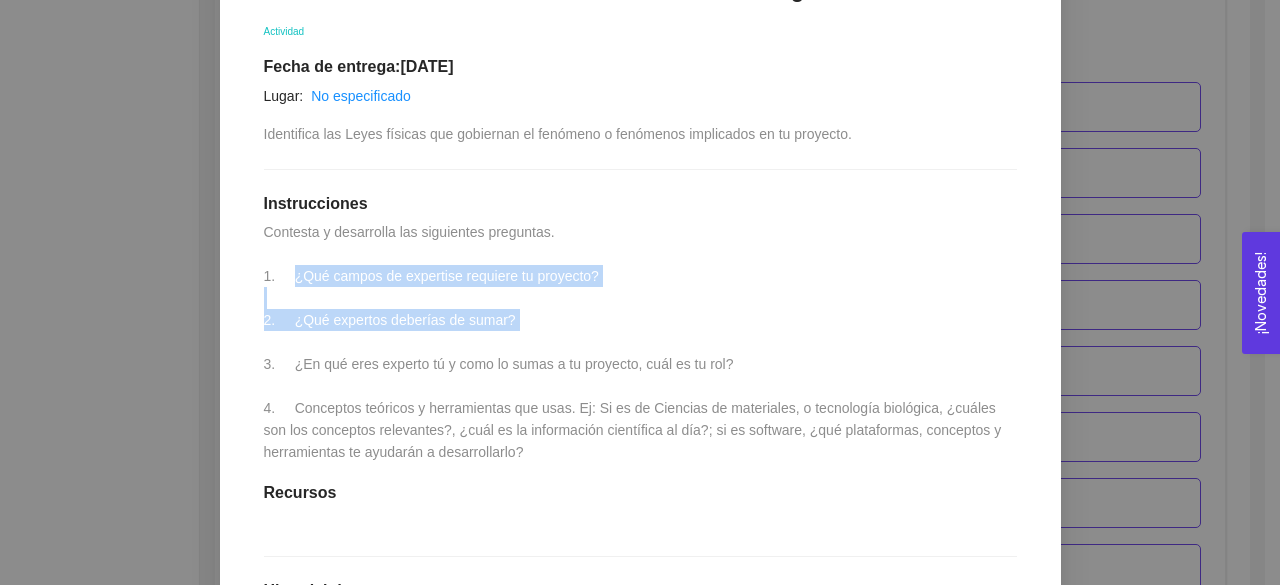drag, startPoint x: 280, startPoint y: 277, endPoint x: 512, endPoint y: 321, distance: 236.13556 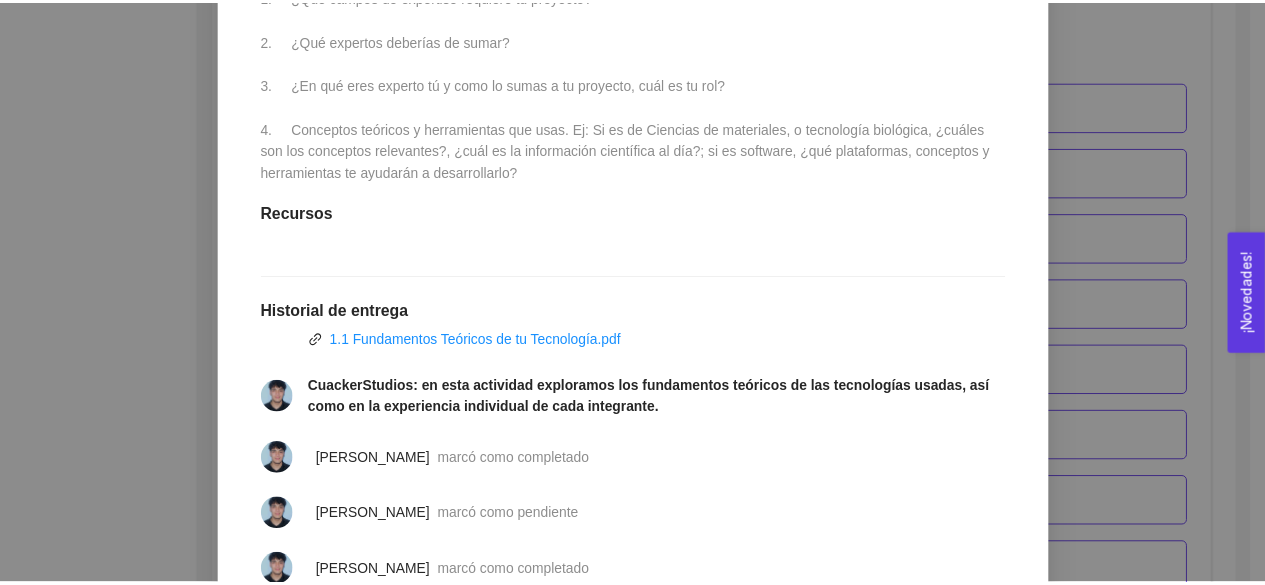 scroll, scrollTop: 654, scrollLeft: 0, axis: vertical 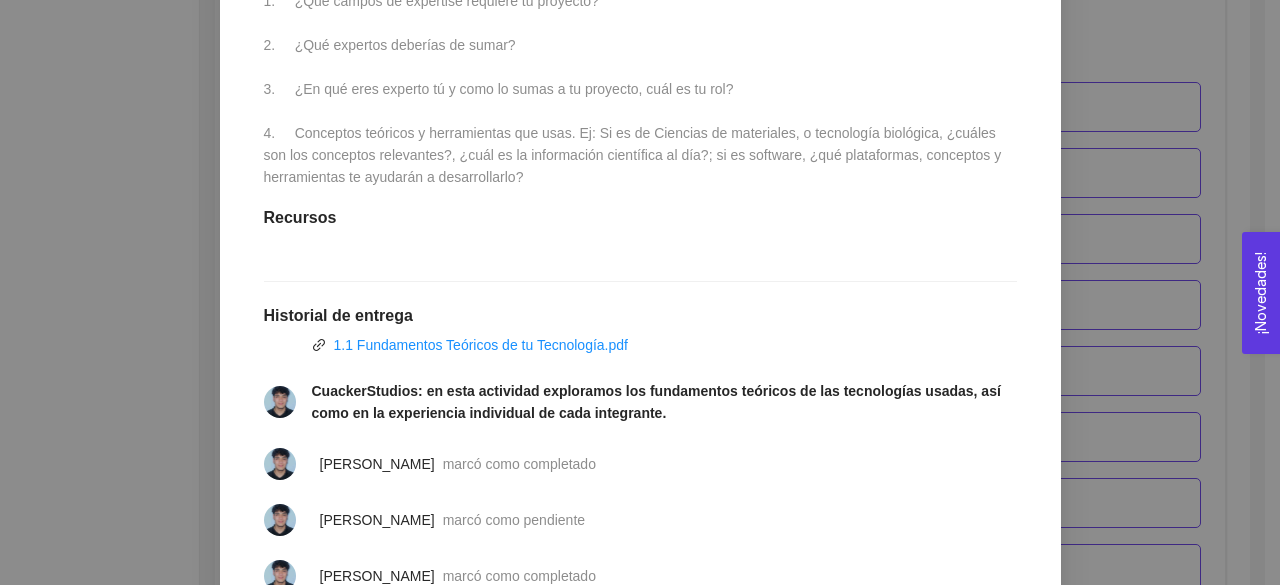 click on "1. DESARROLLO DEL PRODUCTO El emprendedor puede conocer los primeros pasos para el desarrollo de su producto
Asignado por  [PERSON_NAME]   ( Coordinador ) Pendiente Completado Verificado Anterior Siguiente 1.1 Actividad: Fundamentos teóricos de tu tecnología Actividad Fecha de entrega:  [DATE] Lugar: No especificado Identifica las Leyes físicas que gobiernan el fenómeno o fenómenos implicados en tu proyecto.
Instrucciones Contesta y desarrolla las siguientes preguntas.
1.	¿Qué campos de expertise requiere tu proyecto?
2.	¿Qué expertos deberías de sumar?
3.	¿En qué eres experto tú y como lo sumas a tu proyecto, cuál es tu rol?
4.	Conceptos teóricos y herramientas que usas. Ej: Si es de Ciencias de materiales, o tecnología biológica, ¿cuáles son los conceptos relevantes?, ¿cuál es la información científica al día?; si es software, ¿qué plataformas, conceptos y herramientas te ayudarán a desarrollarlo?
Recursos Historial de entrega Comentarios Cancelar" at bounding box center [640, 292] 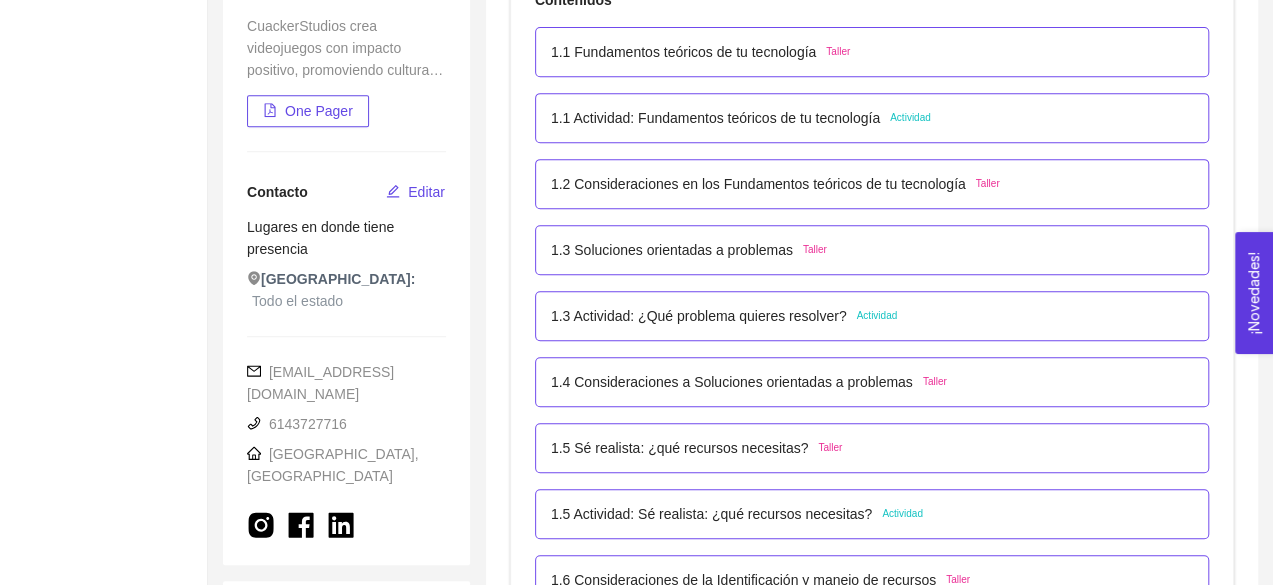scroll, scrollTop: 432, scrollLeft: 0, axis: vertical 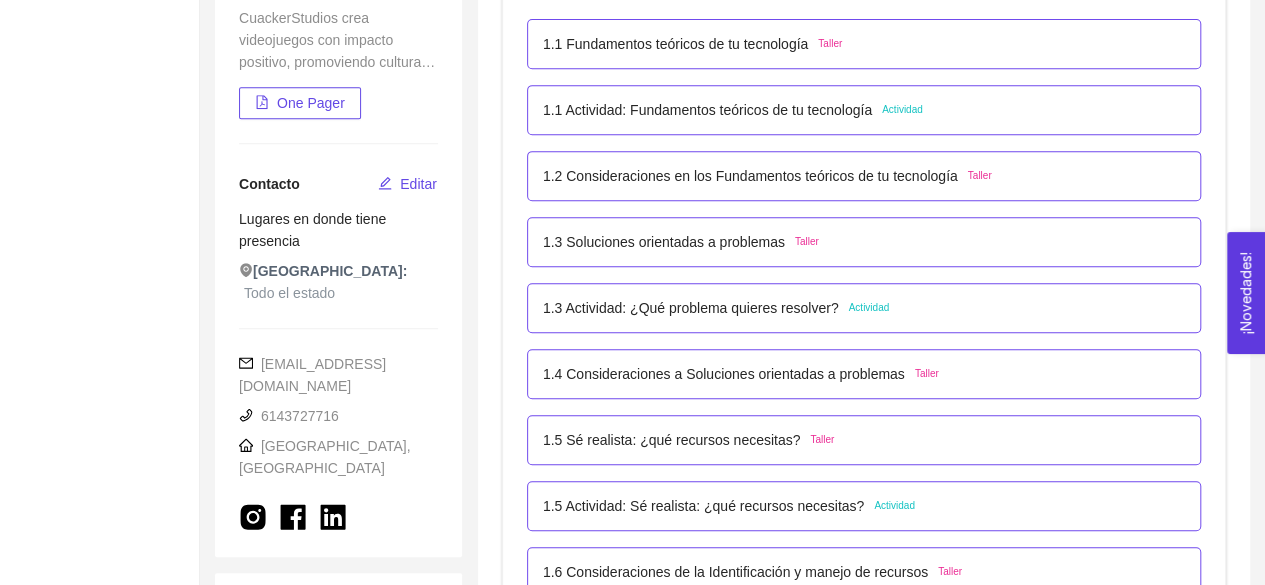 click on "1.2 Consideraciones en los Fundamentos teóricos de tu tecnología" at bounding box center (750, 176) 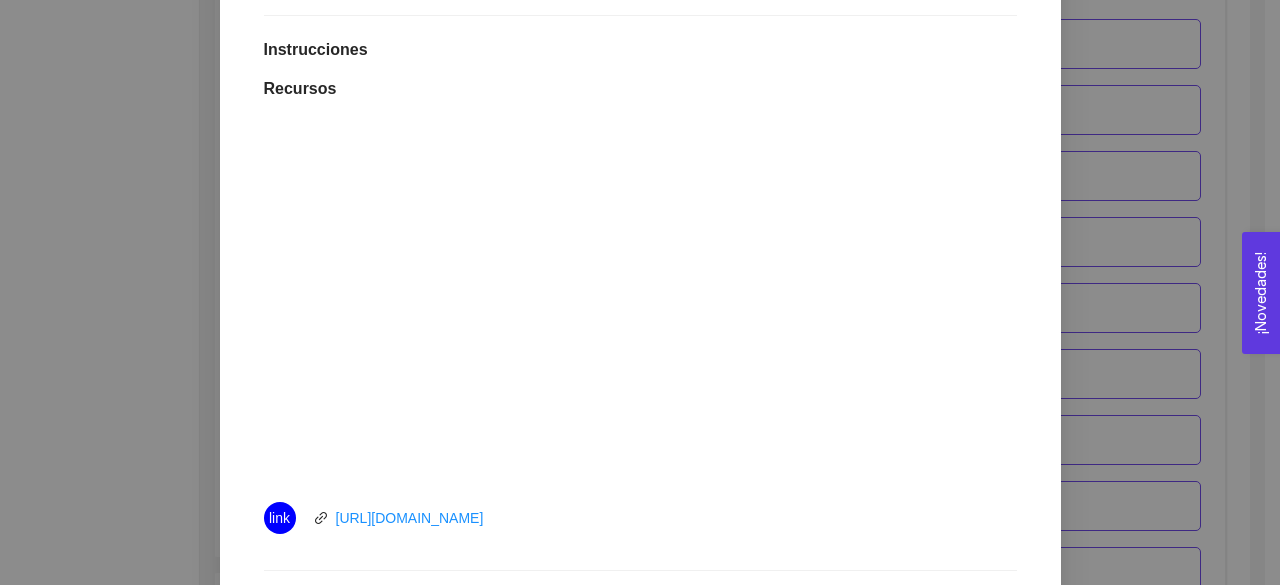 scroll, scrollTop: 534, scrollLeft: 0, axis: vertical 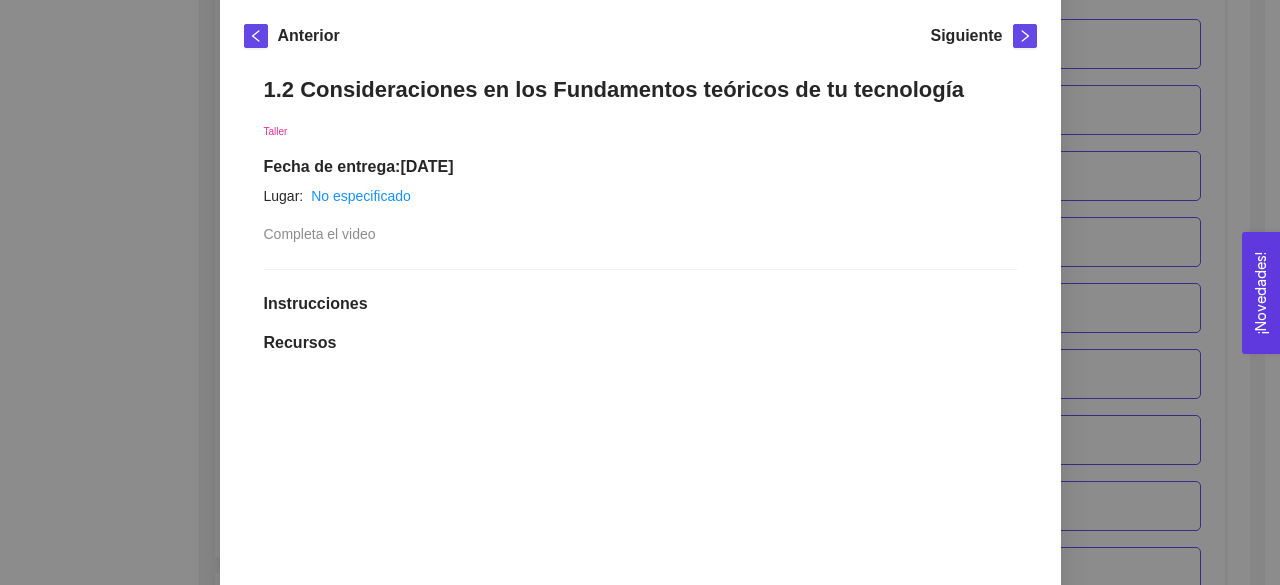 click on "1. DESARROLLO DEL PRODUCTO El emprendedor puede conocer los primeros pasos para el desarrollo de su producto
Asignado por  [PERSON_NAME]   ( Coordinador ) Pendiente Completado Verificado Anterior Siguiente 1.2 Consideraciones en los Fundamentos teóricos de tu tecnología Taller Fecha de entrega:  [DATE] Lugar: No especificado Completa el video Instrucciones Recursos link [URL][DOMAIN_NAME] Historial de entrega [PERSON_NAME] marcó como completado Comentarios Enviar comentarios Cancelar Aceptar" at bounding box center (640, 292) 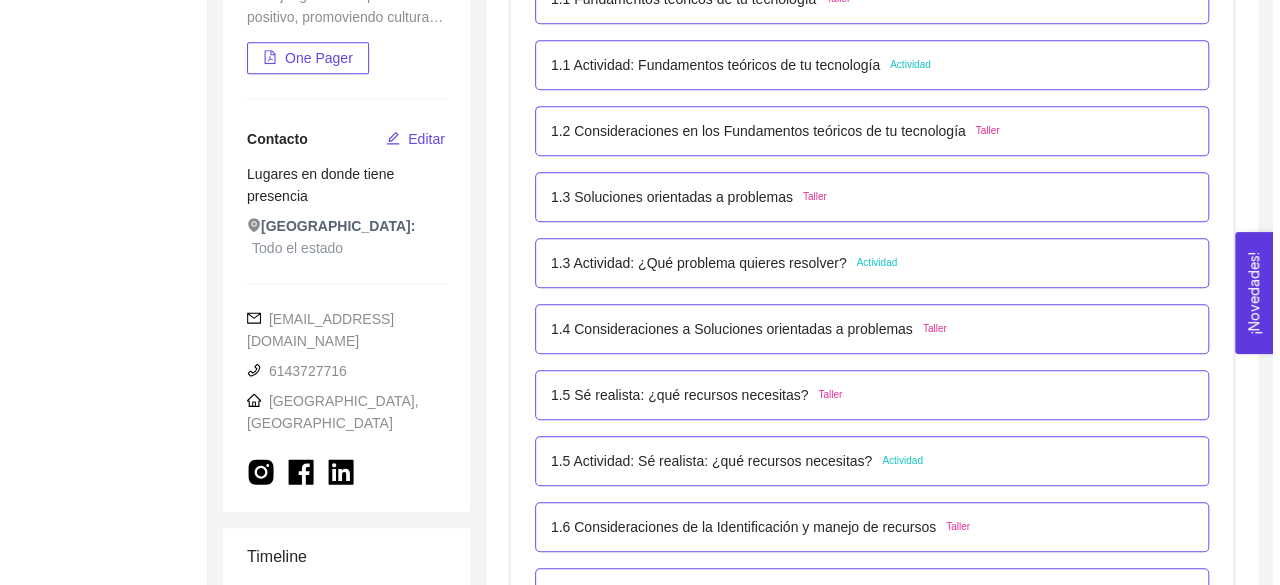 scroll, scrollTop: 506, scrollLeft: 0, axis: vertical 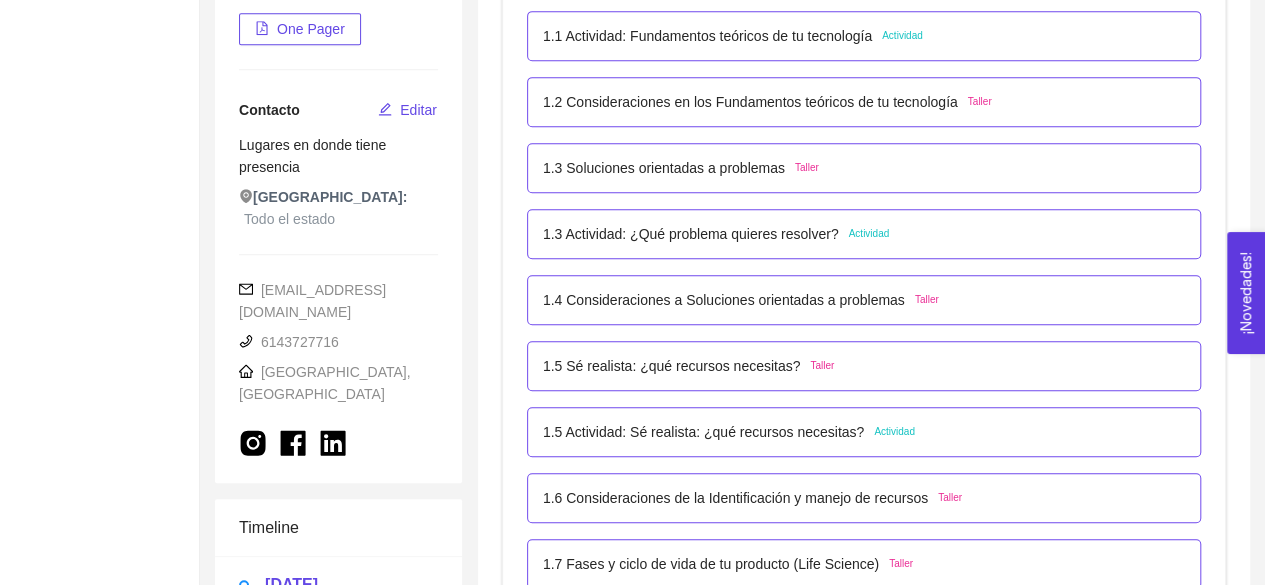 click on "1.3 Soluciones orientadas a problemas" at bounding box center (664, 168) 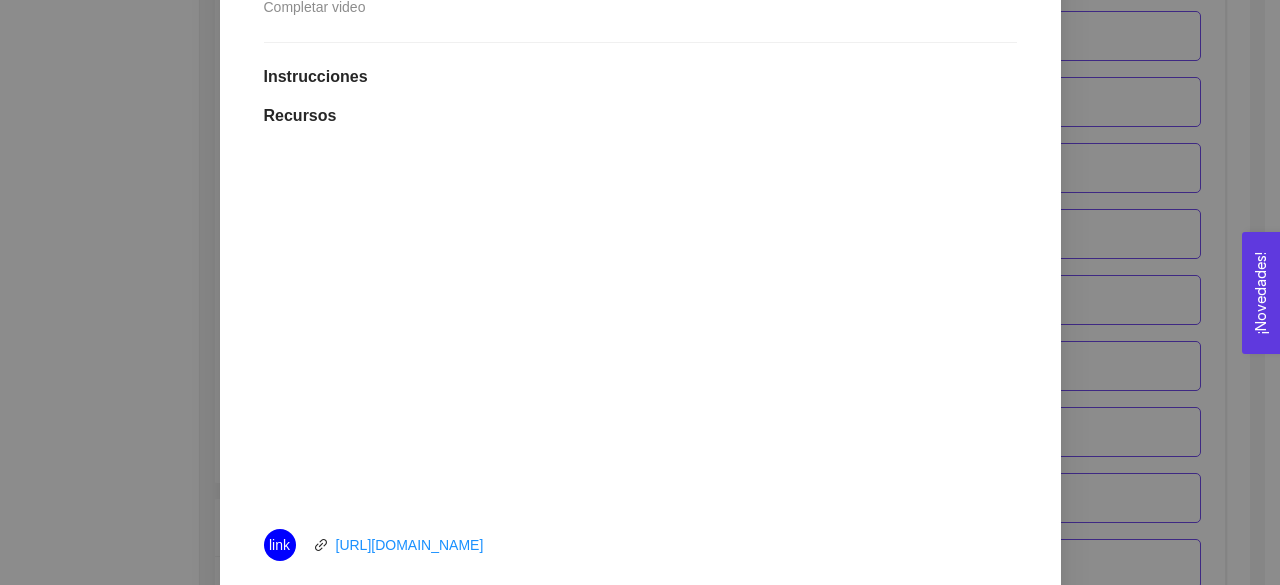 scroll, scrollTop: 514, scrollLeft: 0, axis: vertical 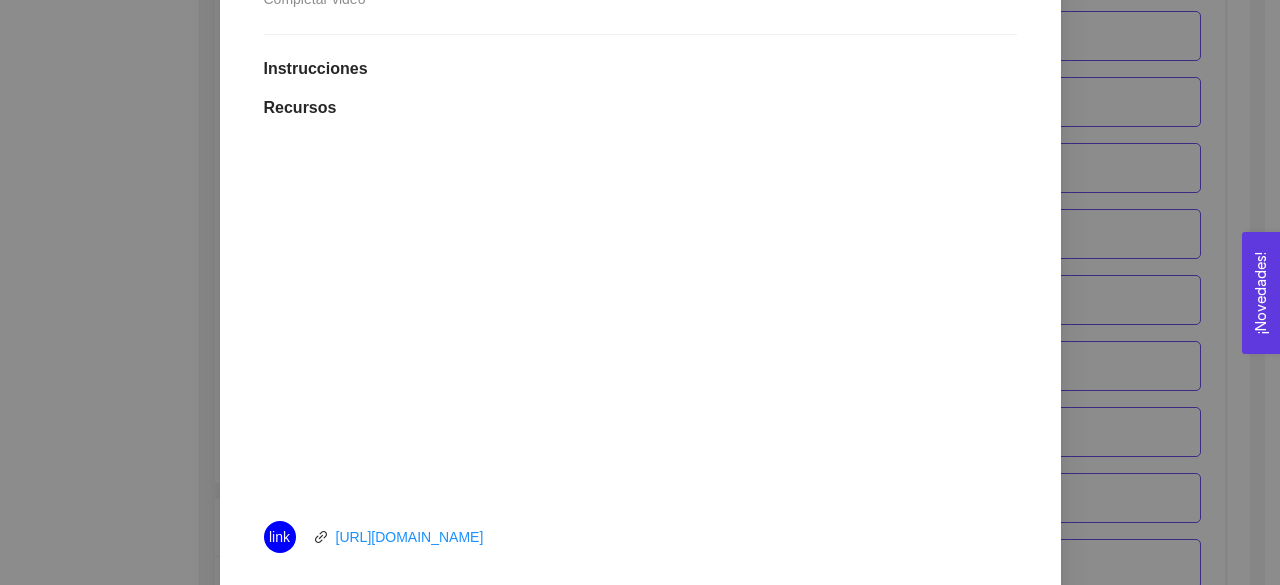 click on "¡Novedades! 0" at bounding box center [1261, 293] 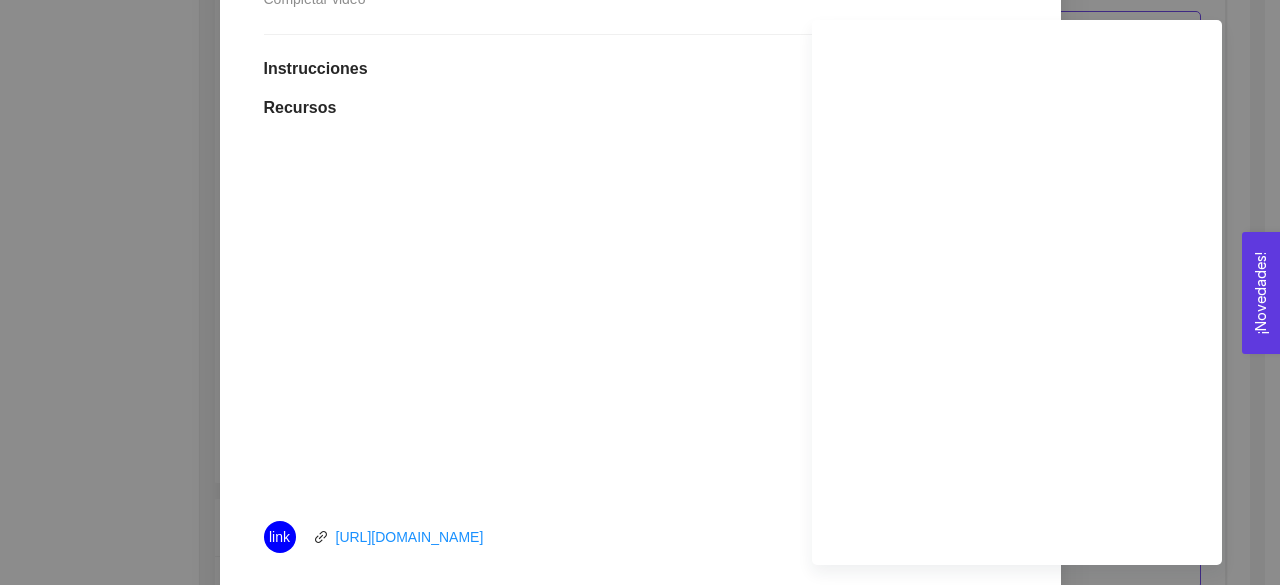 click on "1. DESARROLLO DEL PRODUCTO El emprendedor puede conocer los primeros pasos para el desarrollo de su producto
Asignado por  [PERSON_NAME]   ( Coordinador ) Pendiente Completado Verificado Anterior Siguiente 1.3 Soluciones orientadas a problemas Taller Fecha de entrega:  [DATE] Lugar: No especificado Completar video Instrucciones Recursos link [URL][DOMAIN_NAME] Historial de entrega J [PERSON_NAME] y [PERSON_NAME] como verificado [PERSON_NAME] marcó como completado Comentarios Enviar comentarios Cancelar Aceptar" at bounding box center [640, 292] 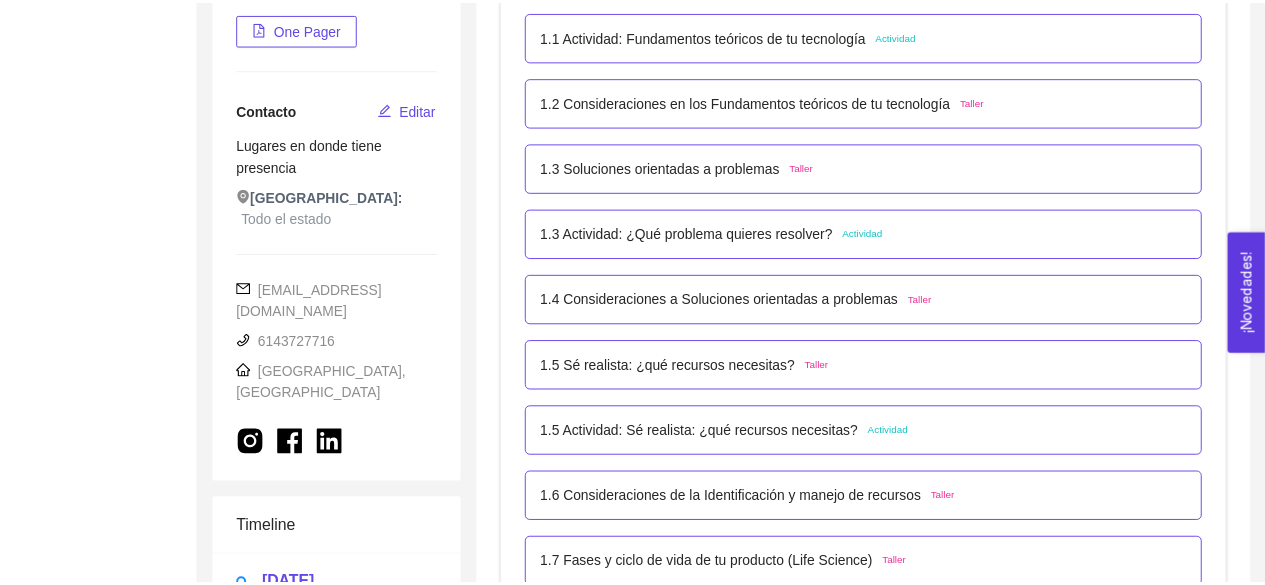 scroll, scrollTop: 0, scrollLeft: 0, axis: both 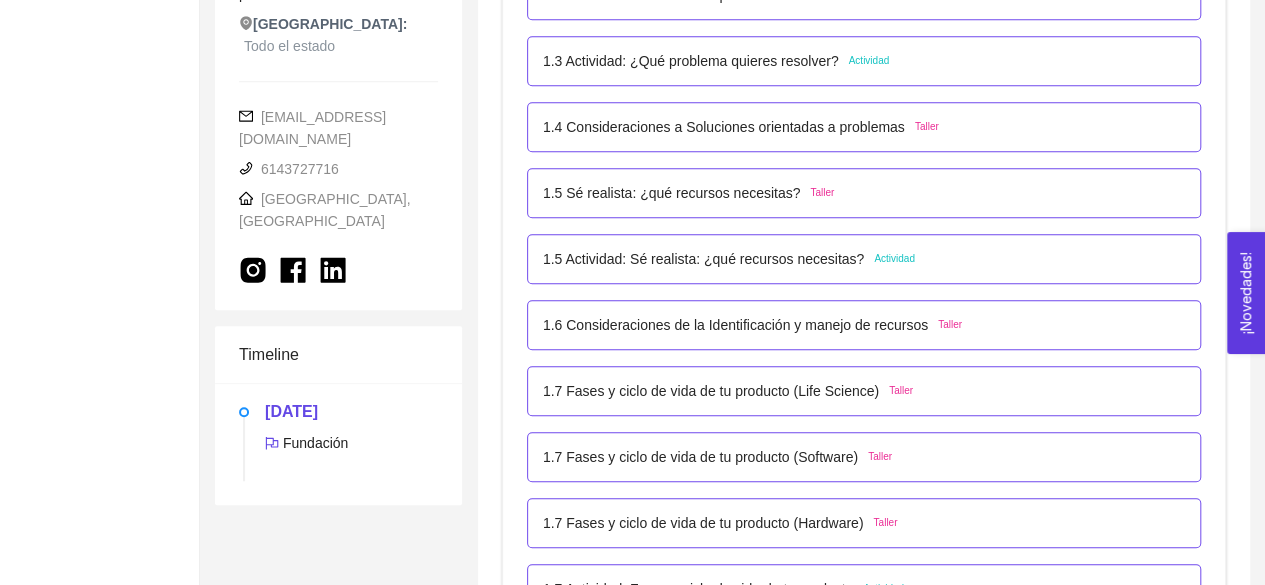 click on "1.5 Sé realista: ¿qué recursos necesitas?" at bounding box center [672, 193] 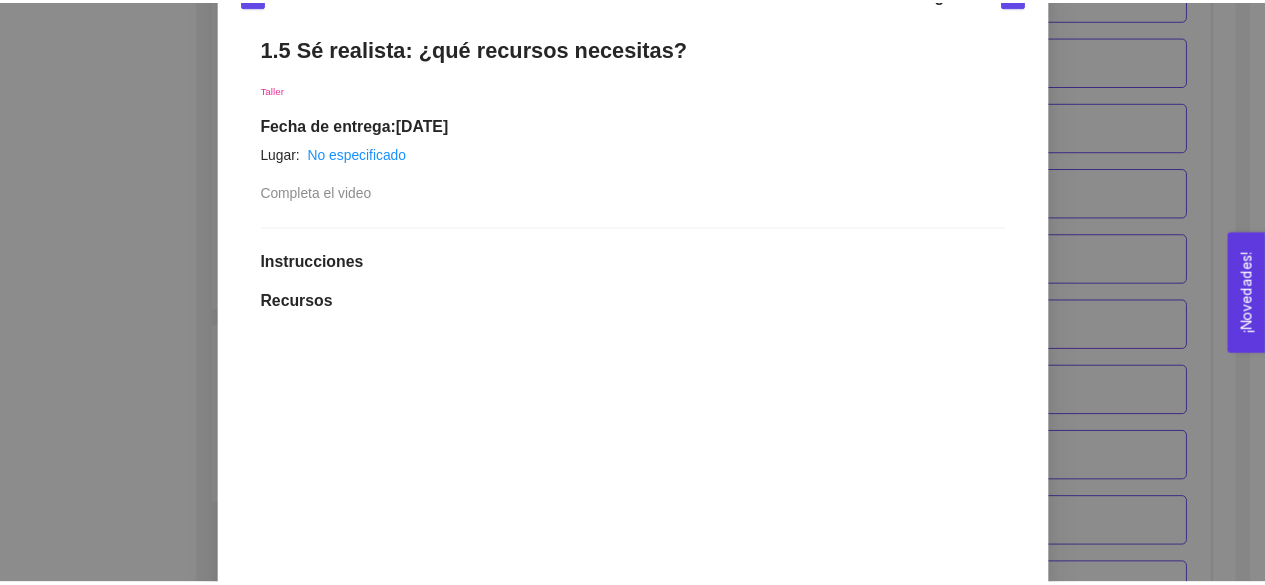scroll, scrollTop: 569, scrollLeft: 0, axis: vertical 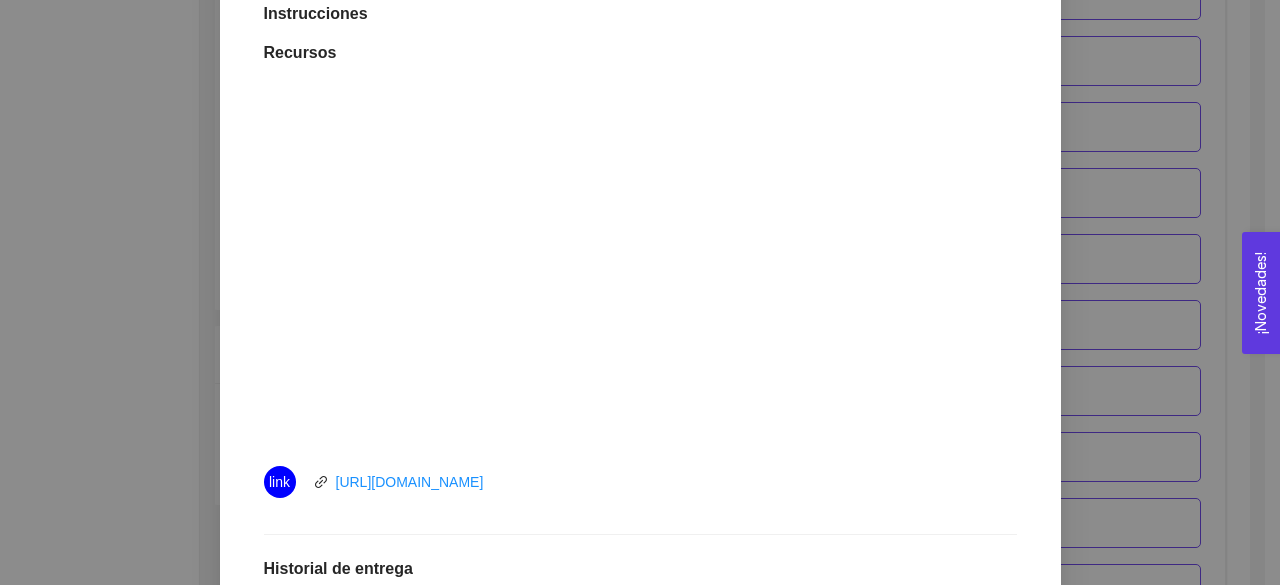 click on "1. DESARROLLO DEL PRODUCTO El emprendedor puede conocer los primeros pasos para el desarrollo de su producto
Asignado por  [PERSON_NAME]   ( Coordinador ) Pendiente Completado Verificado Anterior Siguiente 1.5 Sé realista: ¿qué recursos necesitas? Taller Fecha de entrega:  [DATE] Lugar: No especificado Completa el video Instrucciones Recursos link [URL][DOMAIN_NAME] Historial de entrega [PERSON_NAME] marcó como completado Comentarios Enviar comentarios Cancelar Aceptar" at bounding box center [640, 292] 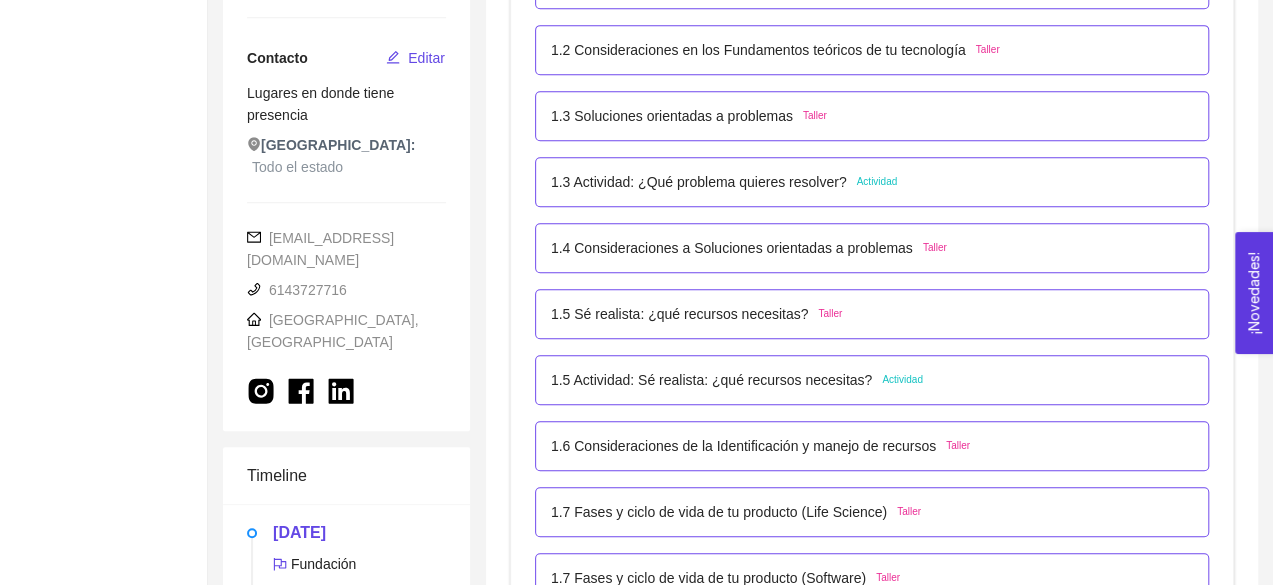 scroll, scrollTop: 555, scrollLeft: 0, axis: vertical 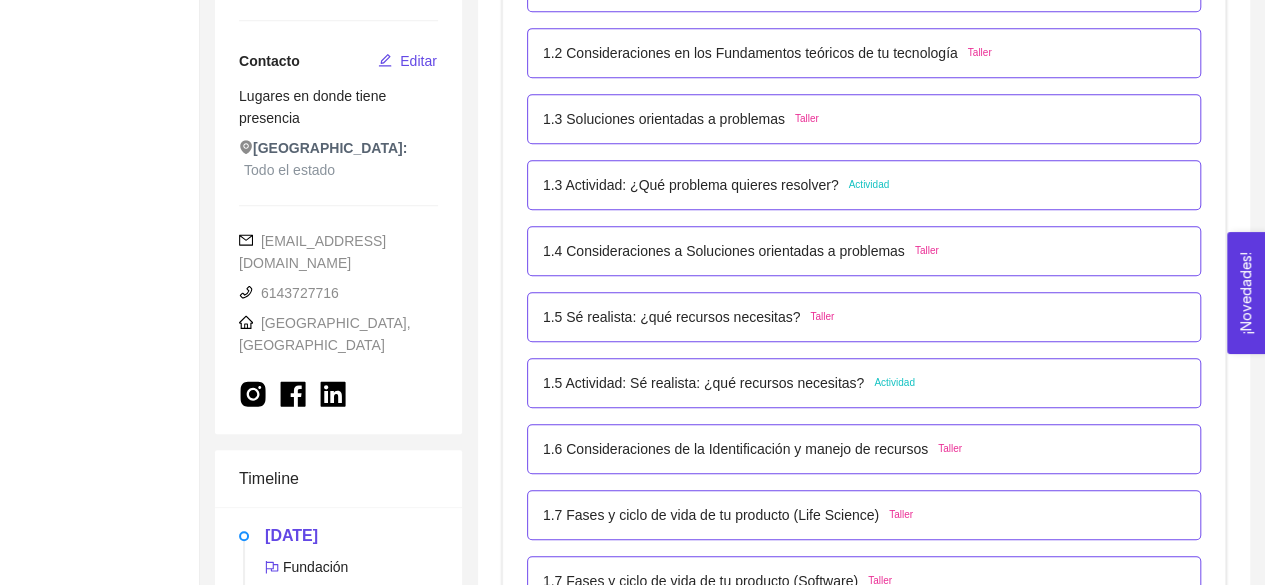 click on "1.5 Actividad: Sé realista: ¿qué recursos necesitas? Actividad" at bounding box center (864, 383) 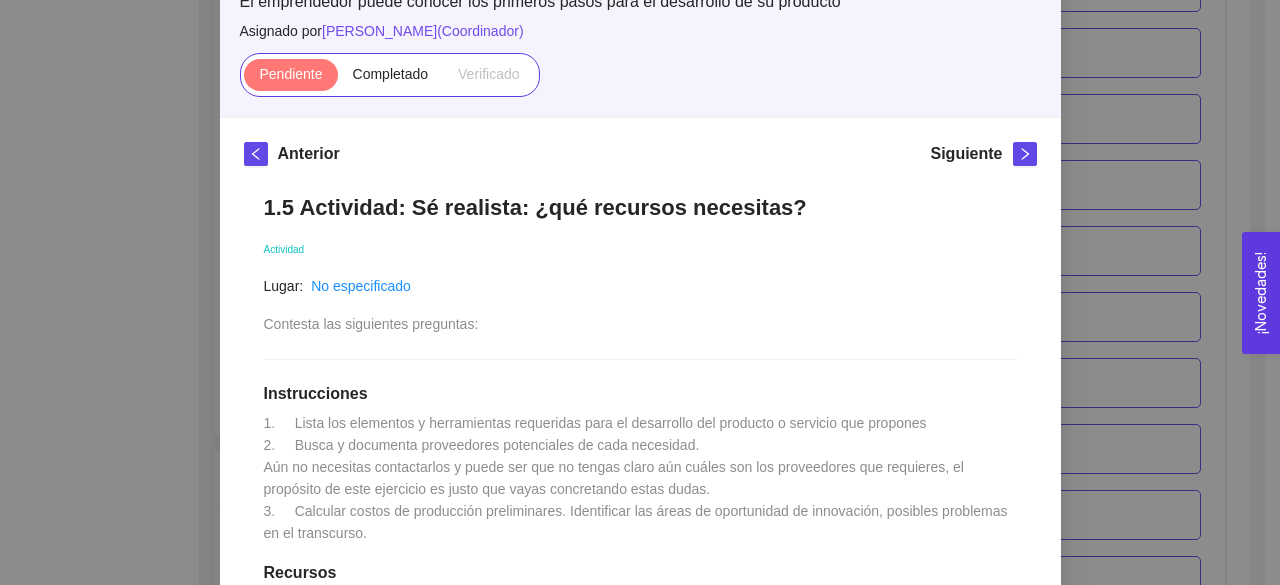 scroll, scrollTop: 154, scrollLeft: 0, axis: vertical 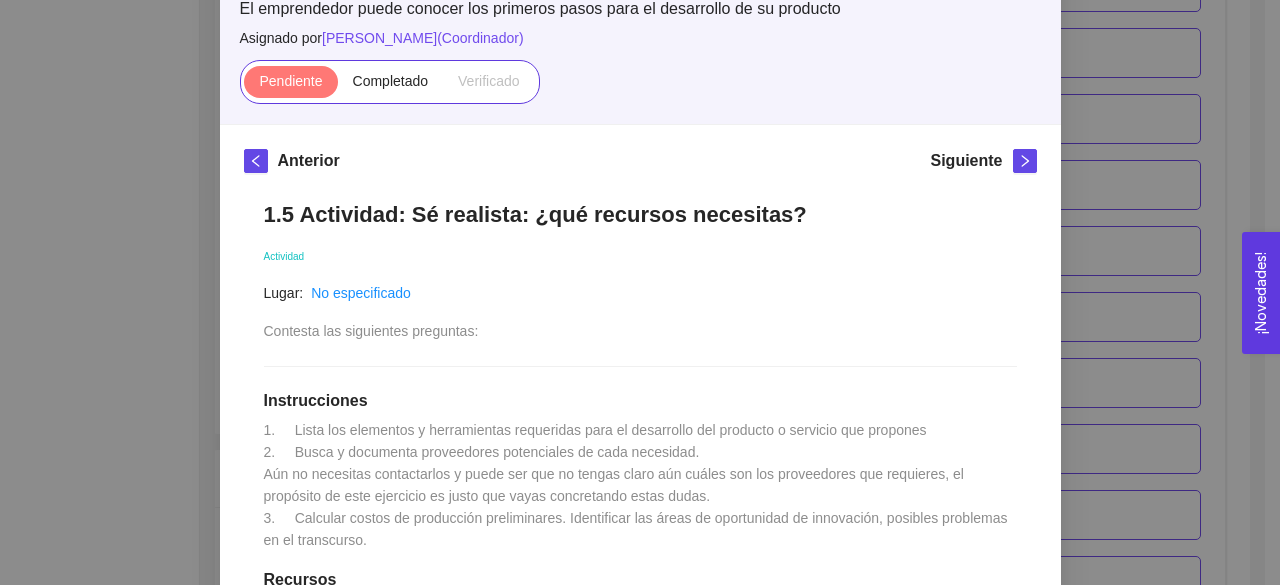 click on "1.	Lista los elementos y herramientas requeridas para el desarrollo del producto o servicio que propones
2.	Busca y documenta proveedores potenciales de cada necesidad.
Aún no necesitas contactarlos y puede ser que no tengas claro aún cuáles son los proveedores que requieres, el propósito de este ejercicio es justo que vayas concretando estas dudas.
3.	Calcular costos de producción preliminares. Identificar las áreas de oportunidad de innovación, posibles problemas en el transcurso." at bounding box center [638, 485] 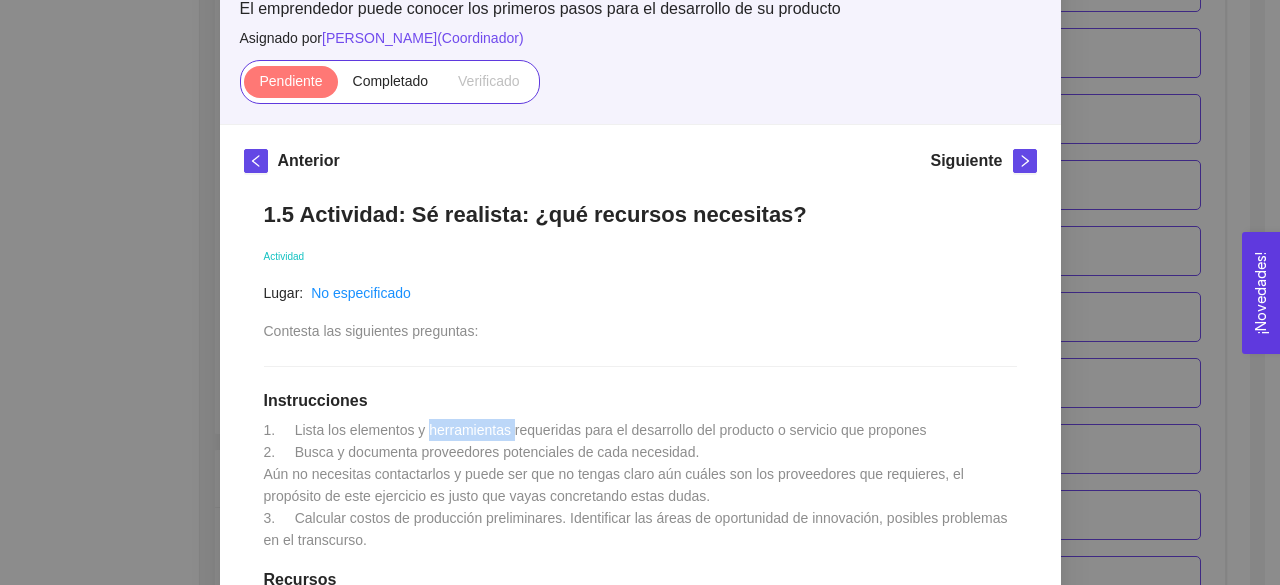 click on "1.	Lista los elementos y herramientas requeridas para el desarrollo del producto o servicio que propones
2.	Busca y documenta proveedores potenciales de cada necesidad.
Aún no necesitas contactarlos y puede ser que no tengas claro aún cuáles son los proveedores que requieres, el propósito de este ejercicio es justo que vayas concretando estas dudas.
3.	Calcular costos de producción preliminares. Identificar las áreas de oportunidad de innovación, posibles problemas en el transcurso." at bounding box center [638, 485] 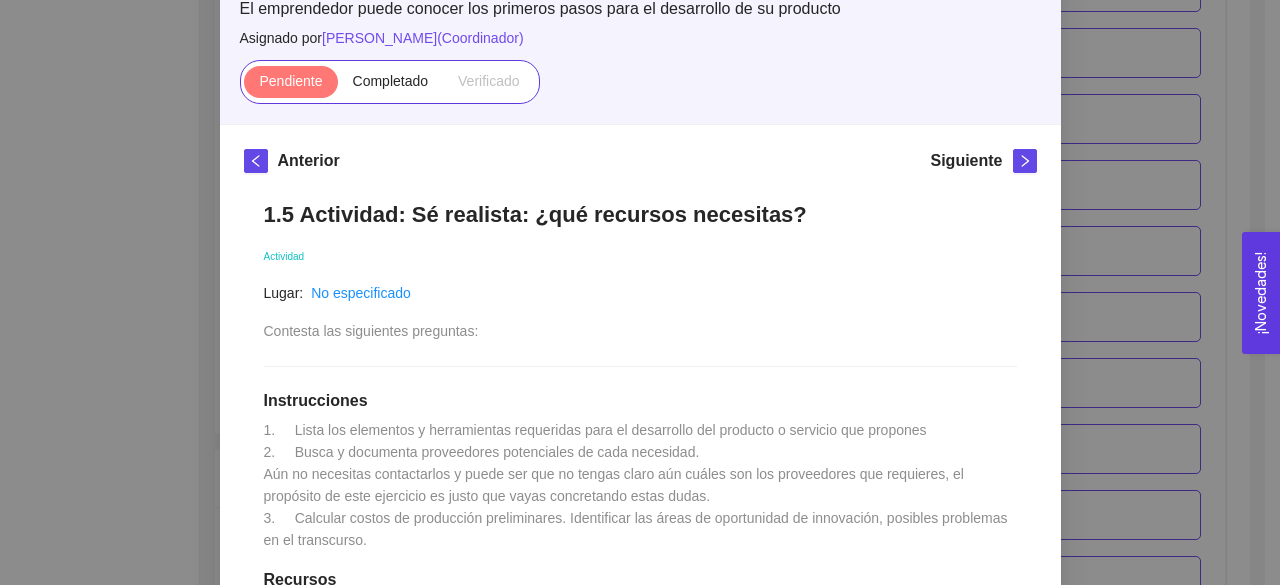 click on "1.5 Actividad: Sé realista: ¿qué recursos necesitas? Actividad Lugar: No especificado Contesta las siguientes preguntas: Instrucciones 1.	Lista los elementos y herramientas requeridas para el desarrollo del producto o servicio que propones
2.	Busca y documenta proveedores potenciales de cada necesidad.
Aún no necesitas contactarlos y puede ser que no tengas claro aún cuáles son los proveedores que requieres, el propósito de este ejercicio es justo que vayas concretando estas dudas.
3.	Calcular costos de producción preliminares. Identificar las áreas de oportunidad de innovación, posibles problemas en el transcurso.
Recursos Historial de entrega No hay datos Comentarios Enviar comentarios" at bounding box center [640, 599] 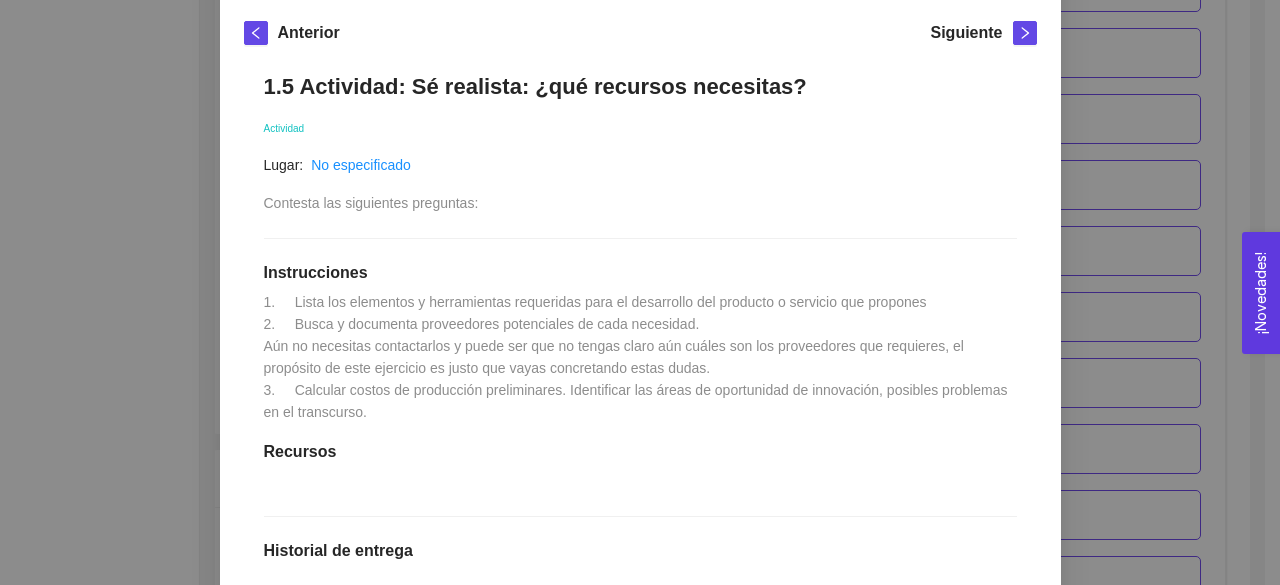 scroll, scrollTop: 284, scrollLeft: 0, axis: vertical 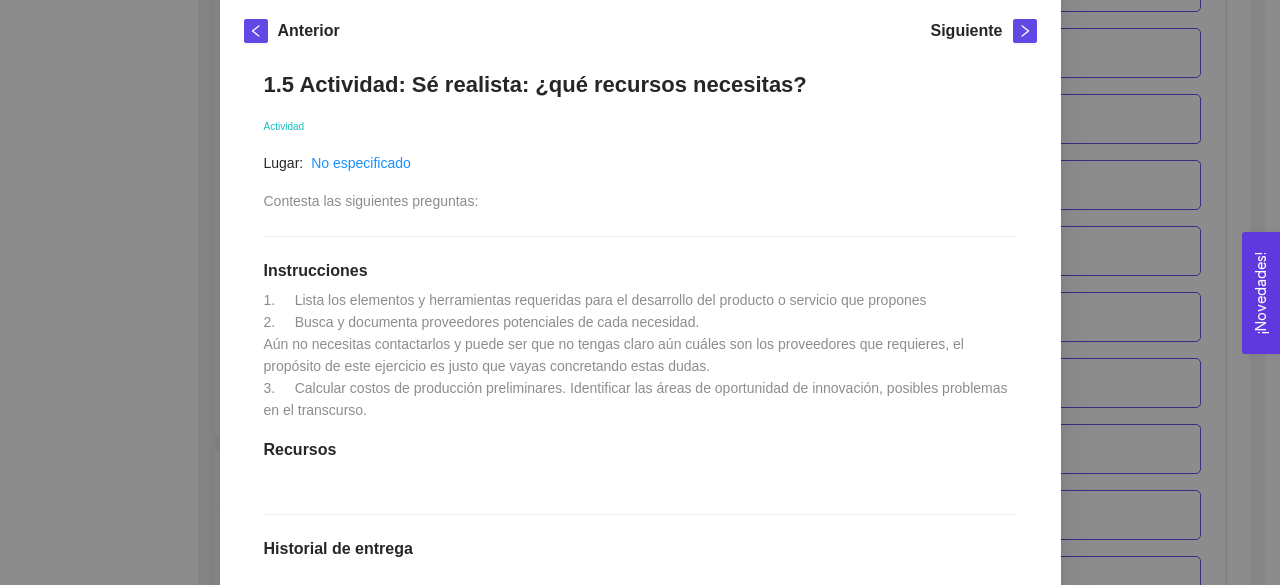 click on "Actividad" at bounding box center (640, 125) 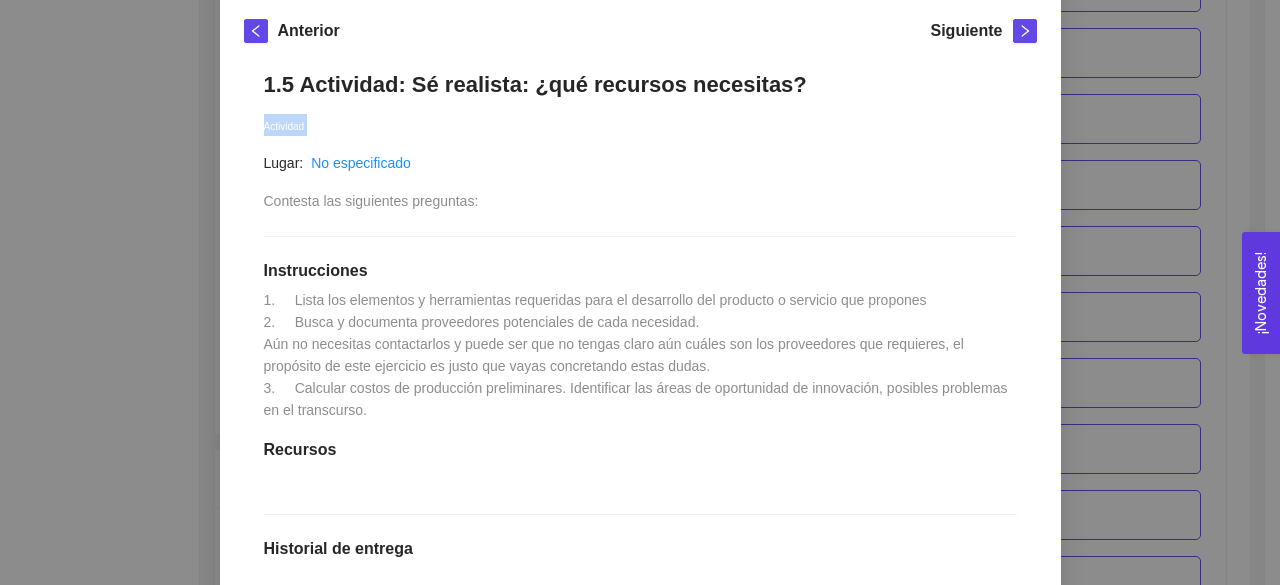 click on "Actividad" at bounding box center [640, 125] 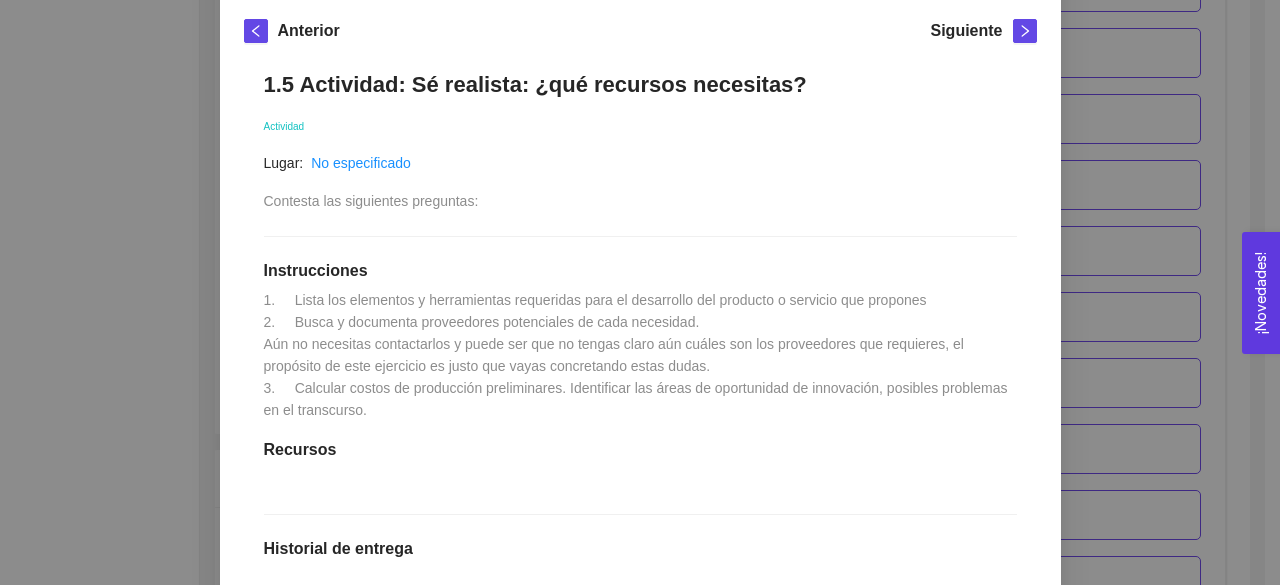click on "1.5 Actividad: Sé realista: ¿qué recursos necesitas? Actividad Lugar: No especificado Contesta las siguientes preguntas: Instrucciones 1.	Lista los elementos y herramientas requeridas para el desarrollo del producto o servicio que propones
2.	Busca y documenta proveedores potenciales de cada necesidad.
Aún no necesitas contactarlos y puede ser que no tengas claro aún cuáles son los proveedores que requieres, el propósito de este ejercicio es justo que vayas concretando estas dudas.
3.	Calcular costos de producción preliminares. Identificar las áreas de oportunidad de innovación, posibles problemas en el transcurso.
Recursos Historial de entrega No hay datos Comentarios Enviar comentarios" at bounding box center (640, 469) 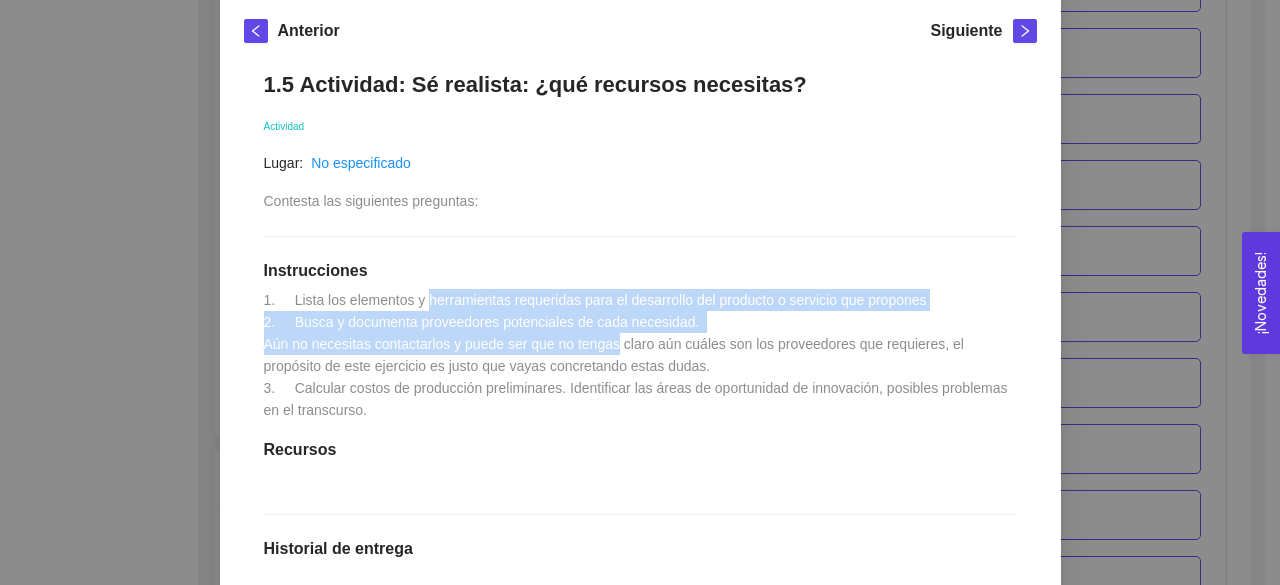 drag, startPoint x: 432, startPoint y: 291, endPoint x: 576, endPoint y: 335, distance: 150.57224 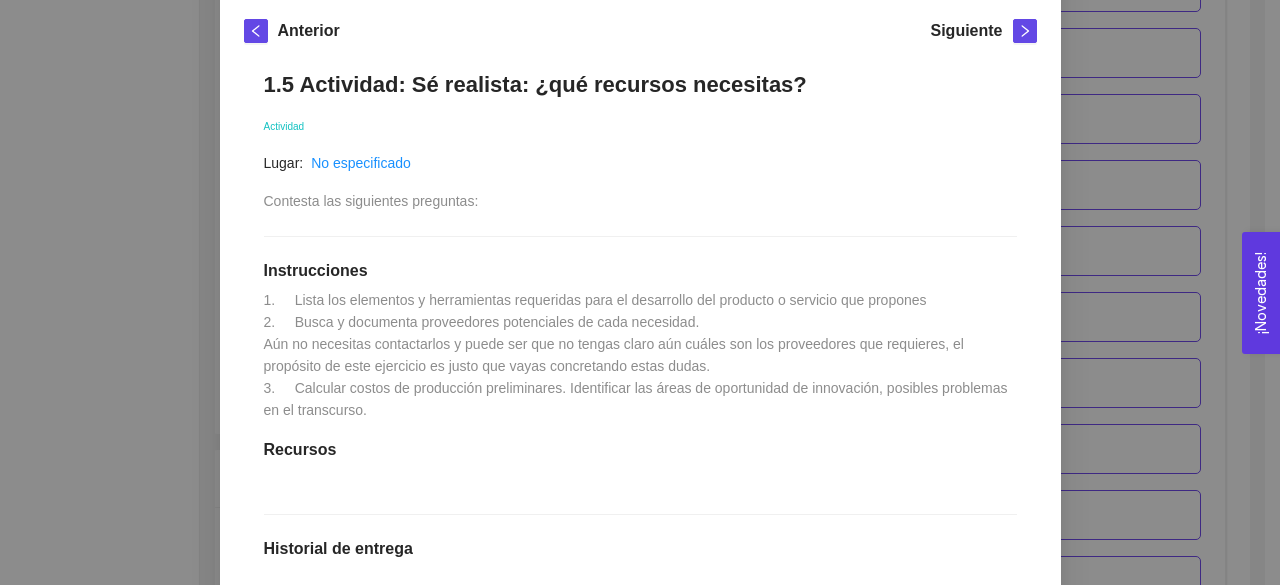 click on "1.	Lista los elementos y herramientas requeridas para el desarrollo del producto o servicio que propones
2.	Busca y documenta proveedores potenciales de cada necesidad.
Aún no necesitas contactarlos y puede ser que no tengas claro aún cuáles son los proveedores que requieres, el propósito de este ejercicio es justo que vayas concretando estas dudas.
3.	Calcular costos de producción preliminares. Identificar las áreas de oportunidad de innovación, posibles problemas en el transcurso." at bounding box center [638, 355] 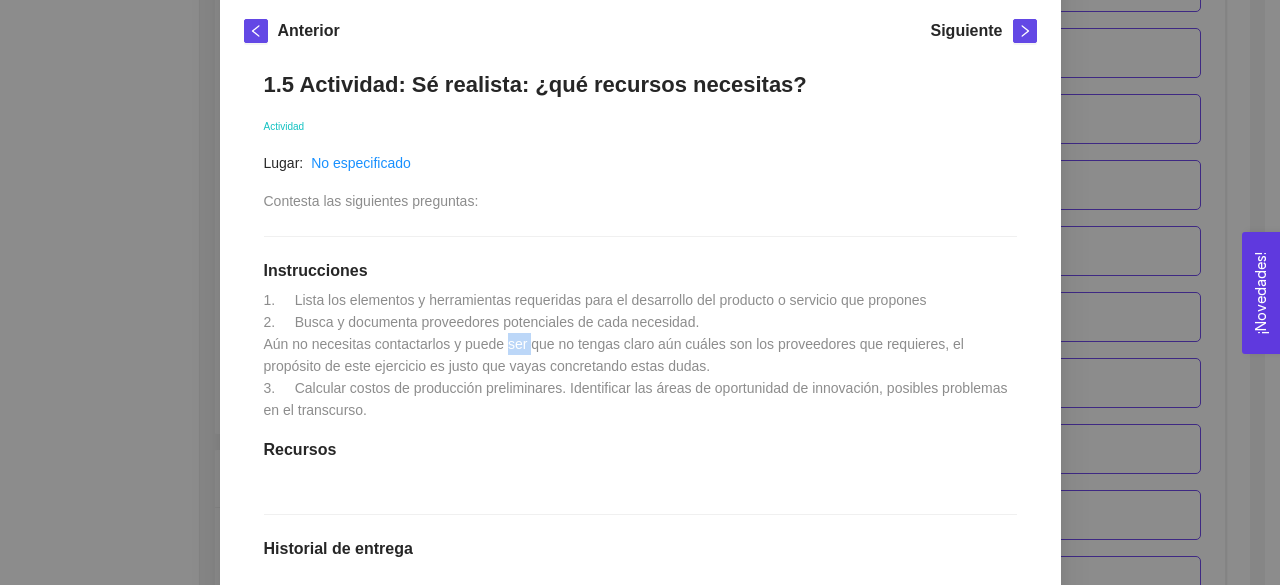 click on "1.	Lista los elementos y herramientas requeridas para el desarrollo del producto o servicio que propones
2.	Busca y documenta proveedores potenciales de cada necesidad.
Aún no necesitas contactarlos y puede ser que no tengas claro aún cuáles son los proveedores que requieres, el propósito de este ejercicio es justo que vayas concretando estas dudas.
3.	Calcular costos de producción preliminares. Identificar las áreas de oportunidad de innovación, posibles problemas en el transcurso." at bounding box center [638, 355] 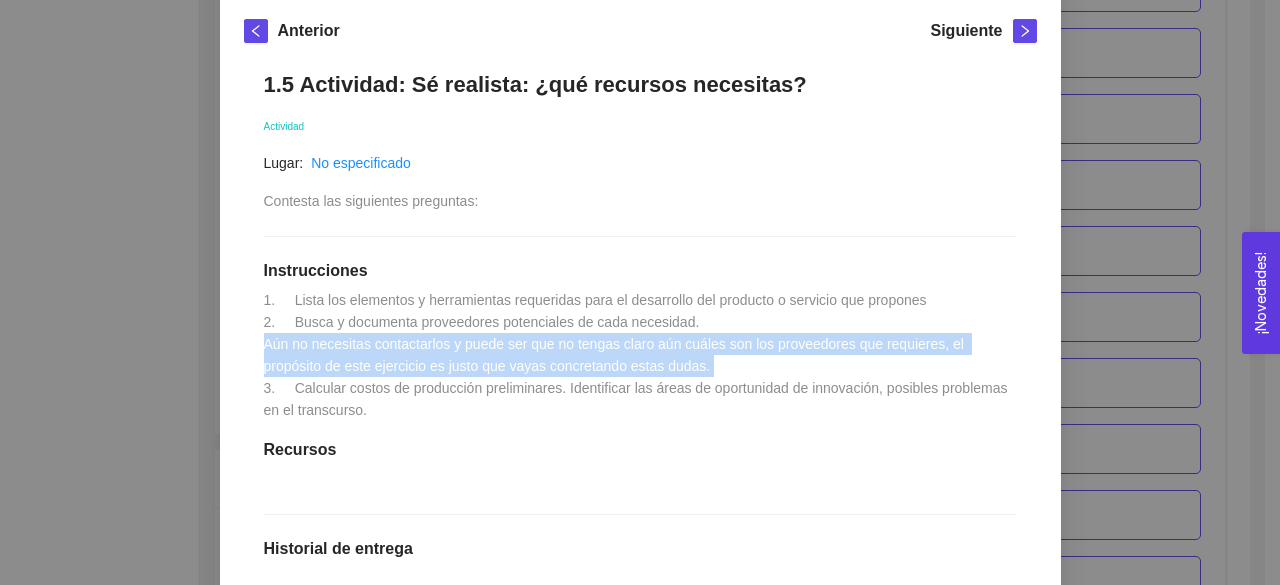 click on "1.	Lista los elementos y herramientas requeridas para el desarrollo del producto o servicio que propones
2.	Busca y documenta proveedores potenciales de cada necesidad.
Aún no necesitas contactarlos y puede ser que no tengas claro aún cuáles son los proveedores que requieres, el propósito de este ejercicio es justo que vayas concretando estas dudas.
3.	Calcular costos de producción preliminares. Identificar las áreas de oportunidad de innovación, posibles problemas en el transcurso." at bounding box center [638, 355] 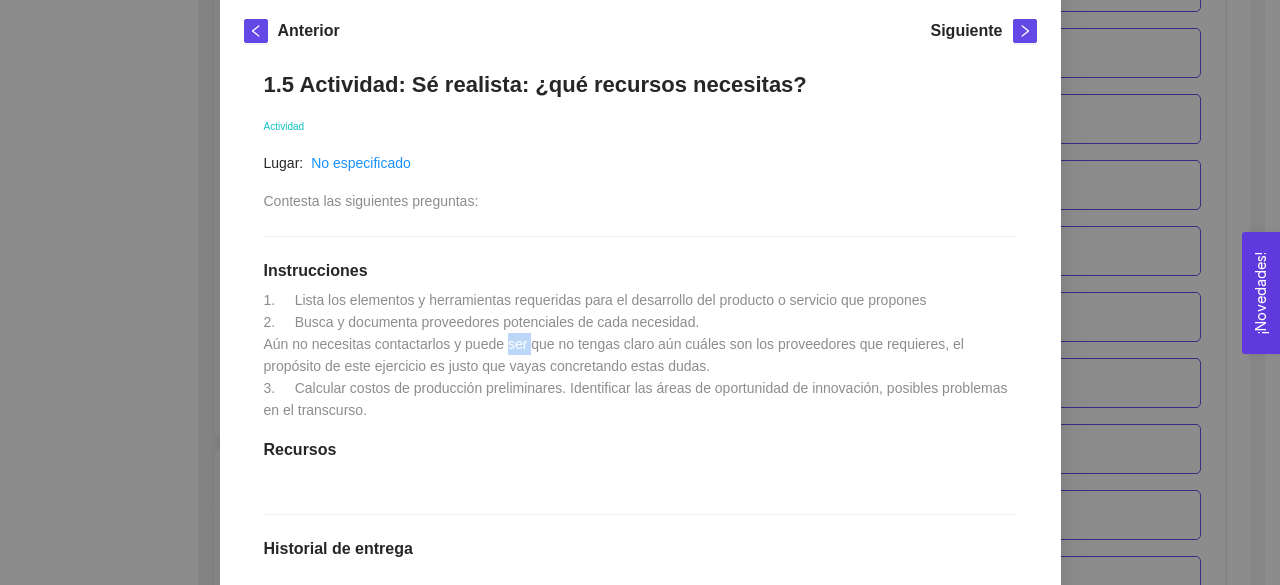 click on "1.	Lista los elementos y herramientas requeridas para el desarrollo del producto o servicio que propones
2.	Busca y documenta proveedores potenciales de cada necesidad.
Aún no necesitas contactarlos y puede ser que no tengas claro aún cuáles son los proveedores que requieres, el propósito de este ejercicio es justo que vayas concretando estas dudas.
3.	Calcular costos de producción preliminares. Identificar las áreas de oportunidad de innovación, posibles problemas en el transcurso." at bounding box center (638, 355) 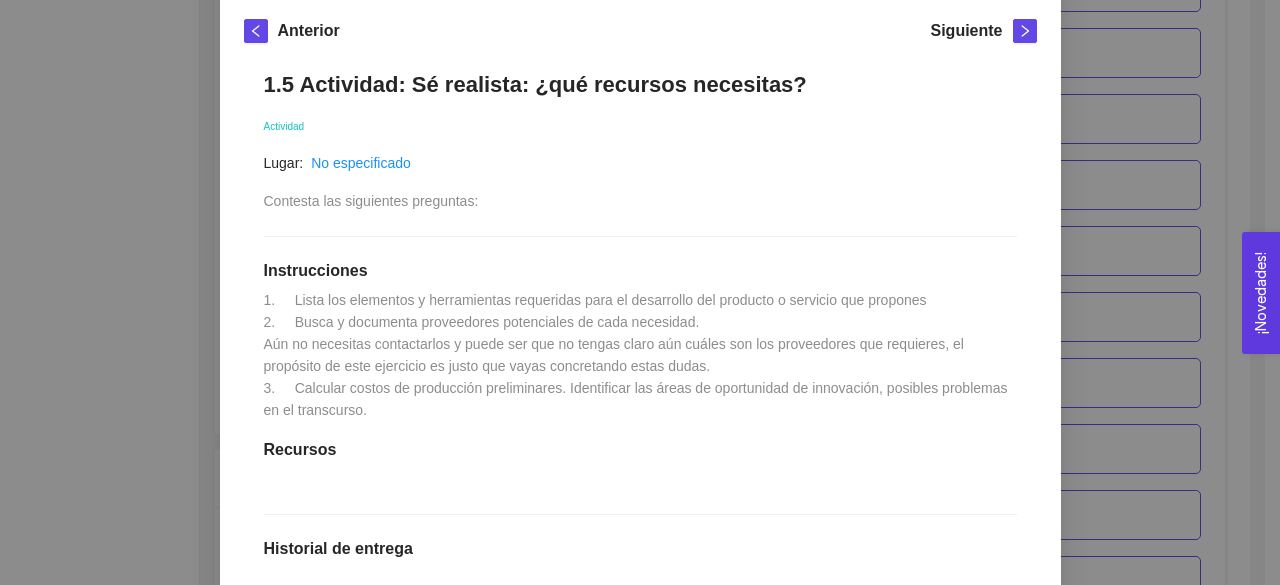 click on "1.5 Actividad: Sé realista: ¿qué recursos necesitas? Actividad Lugar: No especificado Contesta las siguientes preguntas: Instrucciones 1.	Lista los elementos y herramientas requeridas para el desarrollo del producto o servicio que propones
2.	Busca y documenta proveedores potenciales de cada necesidad.
Aún no necesitas contactarlos y puede ser que no tengas claro aún cuáles son los proveedores que requieres, el propósito de este ejercicio es justo que vayas concretando estas dudas.
3.	Calcular costos de producción preliminares. Identificar las áreas de oportunidad de innovación, posibles problemas en el transcurso.
Recursos Historial de entrega No hay datos Comentarios Enviar comentarios" at bounding box center [640, 469] 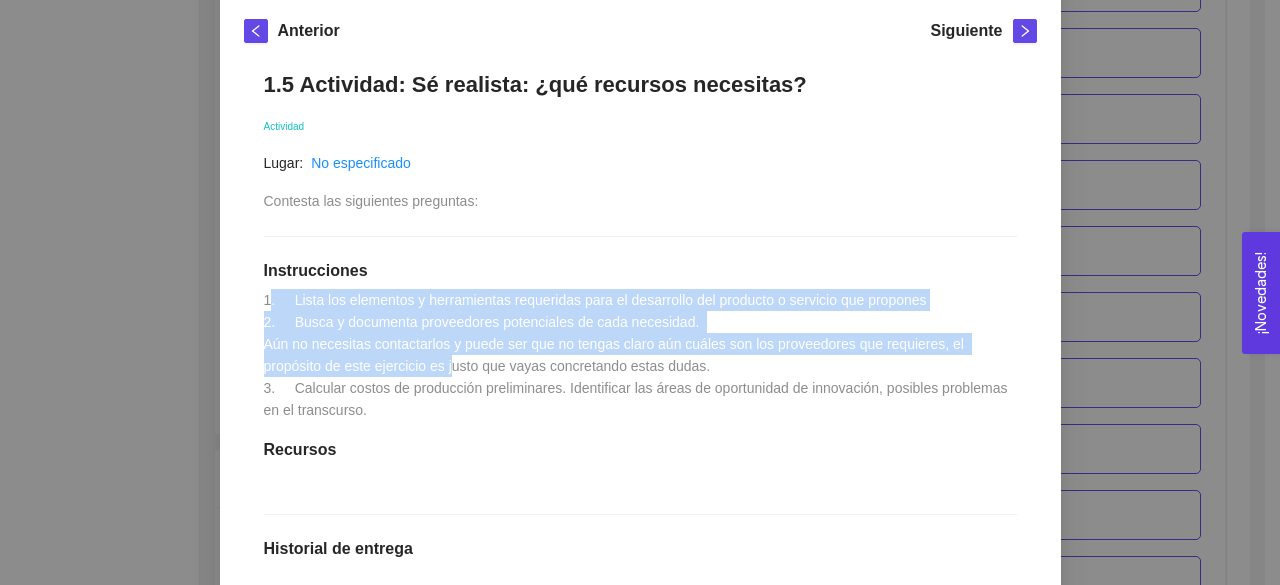 drag, startPoint x: 260, startPoint y: 294, endPoint x: 381, endPoint y: 358, distance: 136.88316 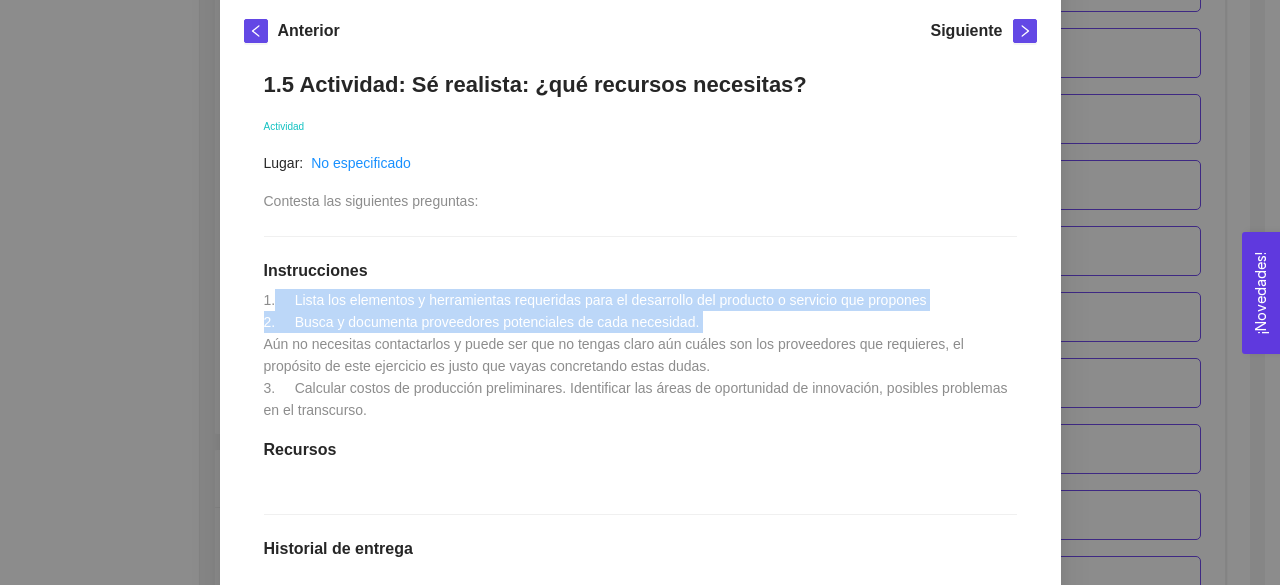drag, startPoint x: 274, startPoint y: 298, endPoint x: 773, endPoint y: 313, distance: 499.2254 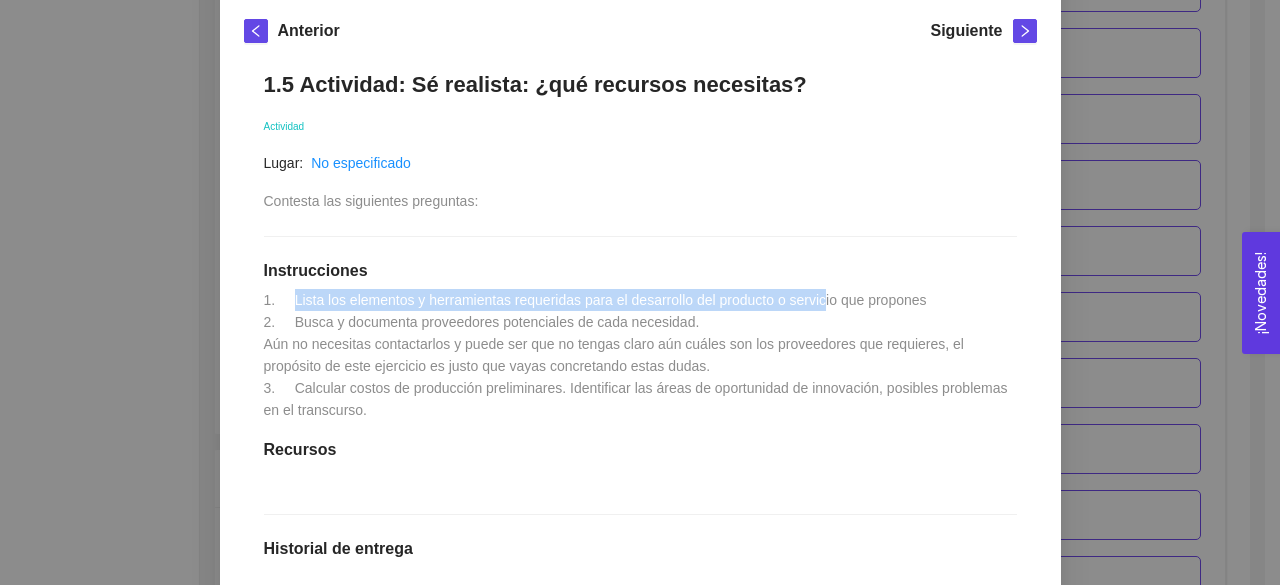 drag, startPoint x: 281, startPoint y: 298, endPoint x: 820, endPoint y: 297, distance: 539.0009 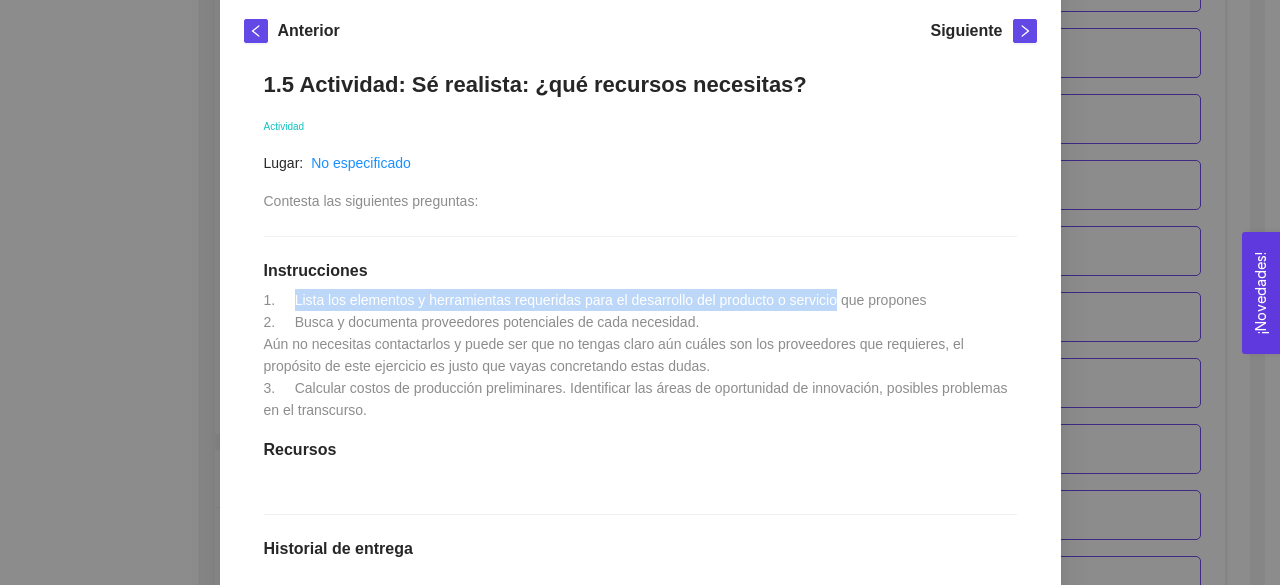 click on "1.	Lista los elementos y herramientas requeridas para el desarrollo del producto o servicio que propones
2.	Busca y documenta proveedores potenciales de cada necesidad.
Aún no necesitas contactarlos y puede ser que no tengas claro aún cuáles son los proveedores que requieres, el propósito de este ejercicio es justo que vayas concretando estas dudas.
3.	Calcular costos de producción preliminares. Identificar las áreas de oportunidad de innovación, posibles problemas en el transcurso." at bounding box center (638, 355) 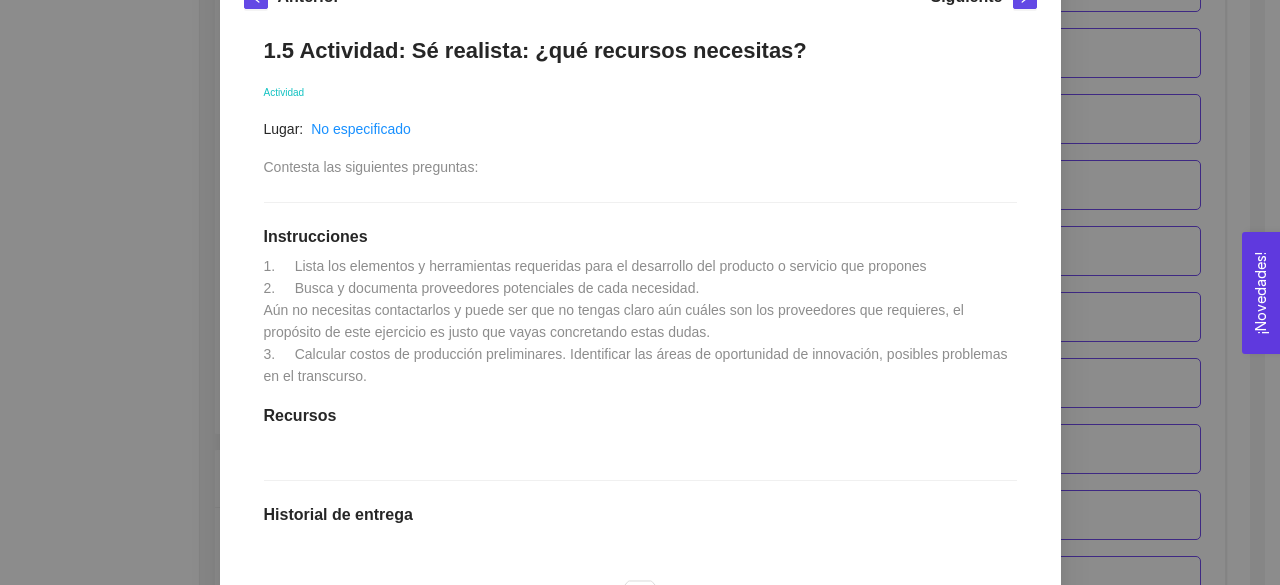 scroll, scrollTop: 320, scrollLeft: 0, axis: vertical 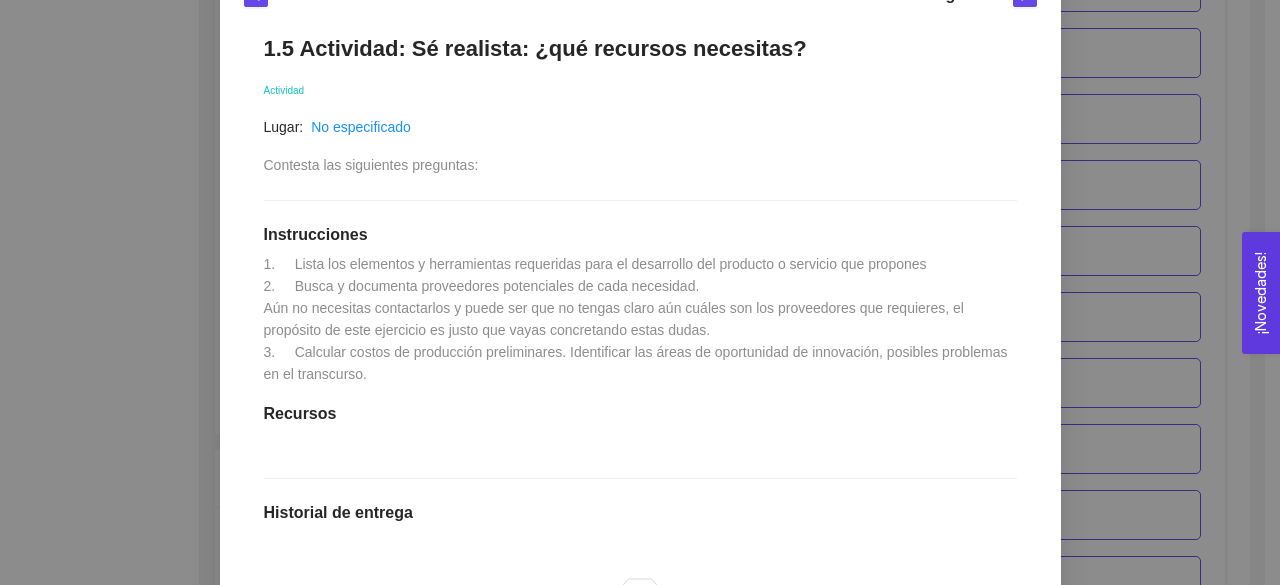 click on "1.	Lista los elementos y herramientas requeridas para el desarrollo del producto o servicio que propones
2.	Busca y documenta proveedores potenciales de cada necesidad.
Aún no necesitas contactarlos y puede ser que no tengas claro aún cuáles son los proveedores que requieres, el propósito de este ejercicio es justo que vayas concretando estas dudas.
3.	Calcular costos de producción preliminares. Identificar las áreas de oportunidad de innovación, posibles problemas en el transcurso." at bounding box center [638, 319] 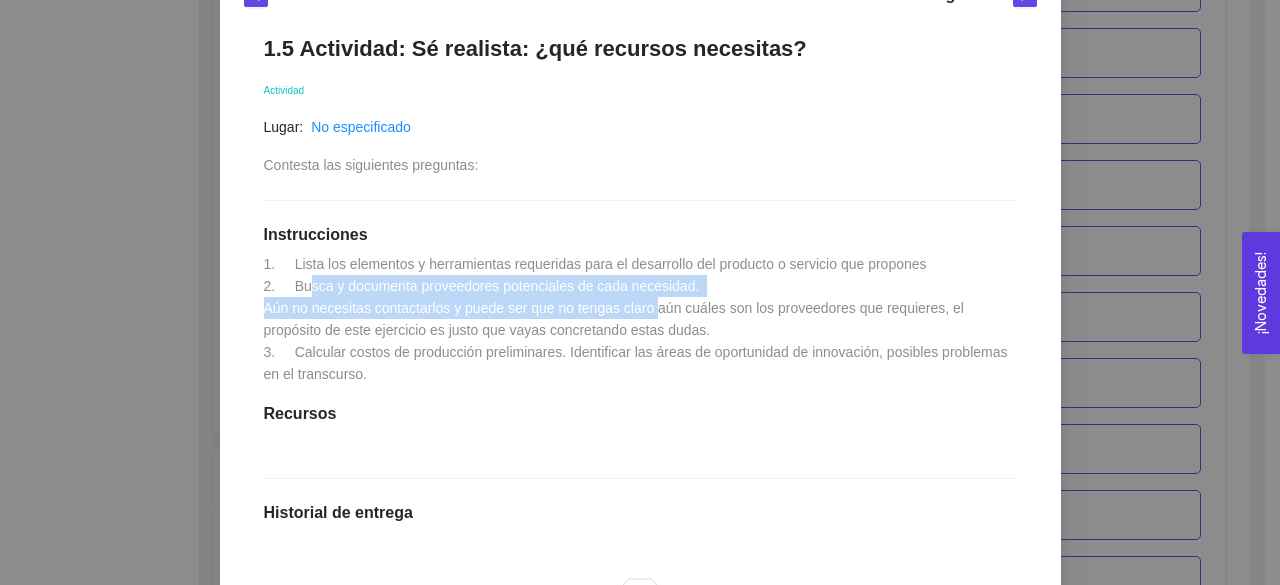 drag, startPoint x: 304, startPoint y: 289, endPoint x: 644, endPoint y: 311, distance: 340.71103 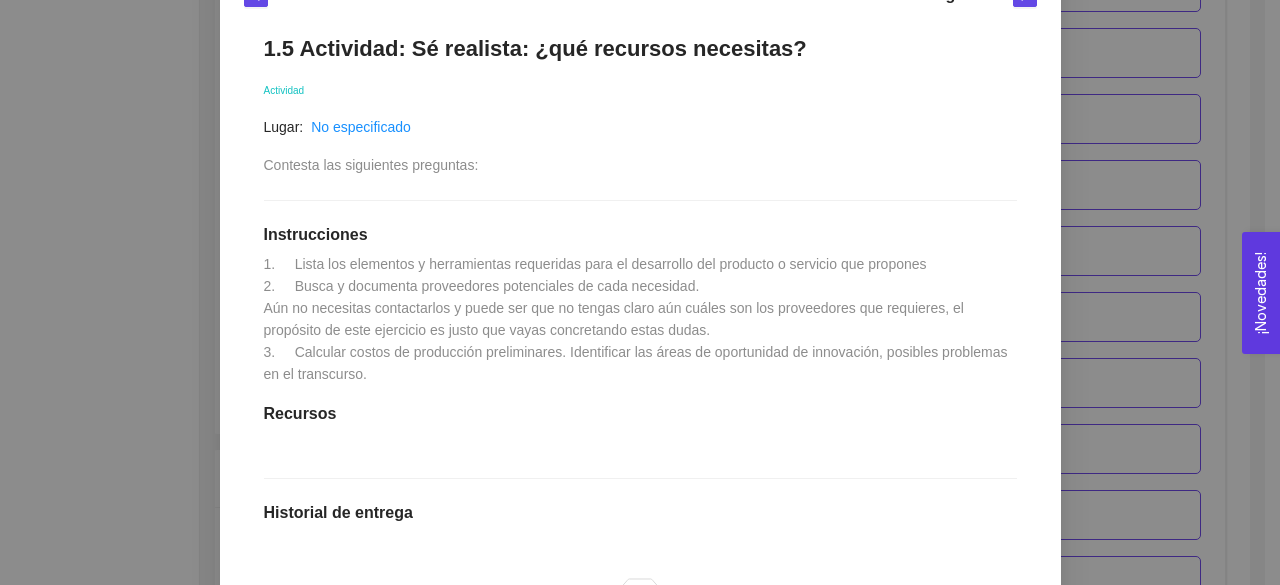 click on "1.	Lista los elementos y herramientas requeridas para el desarrollo del producto o servicio que propones
2.	Busca y documenta proveedores potenciales de cada necesidad.
Aún no necesitas contactarlos y puede ser que no tengas claro aún cuáles son los proveedores que requieres, el propósito de este ejercicio es justo que vayas concretando estas dudas.
3.	Calcular costos de producción preliminares. Identificar las áreas de oportunidad de innovación, posibles problemas en el transcurso." at bounding box center [638, 319] 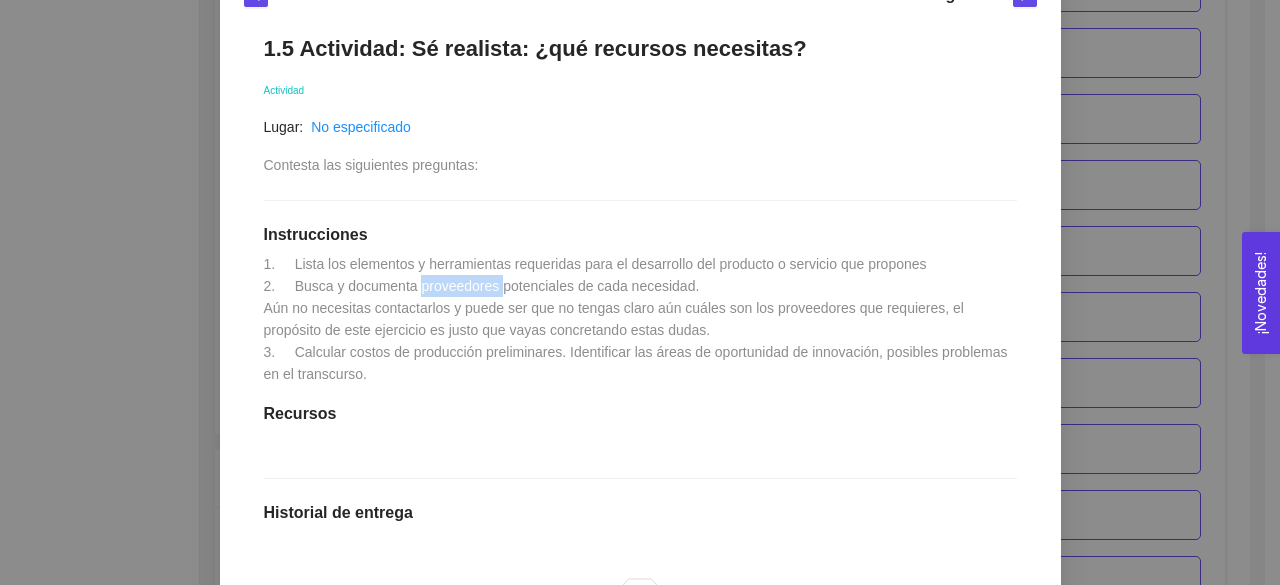 click on "1.	Lista los elementos y herramientas requeridas para el desarrollo del producto o servicio que propones
2.	Busca y documenta proveedores potenciales de cada necesidad.
Aún no necesitas contactarlos y puede ser que no tengas claro aún cuáles son los proveedores que requieres, el propósito de este ejercicio es justo que vayas concretando estas dudas.
3.	Calcular costos de producción preliminares. Identificar las áreas de oportunidad de innovación, posibles problemas en el transcurso." at bounding box center [638, 319] 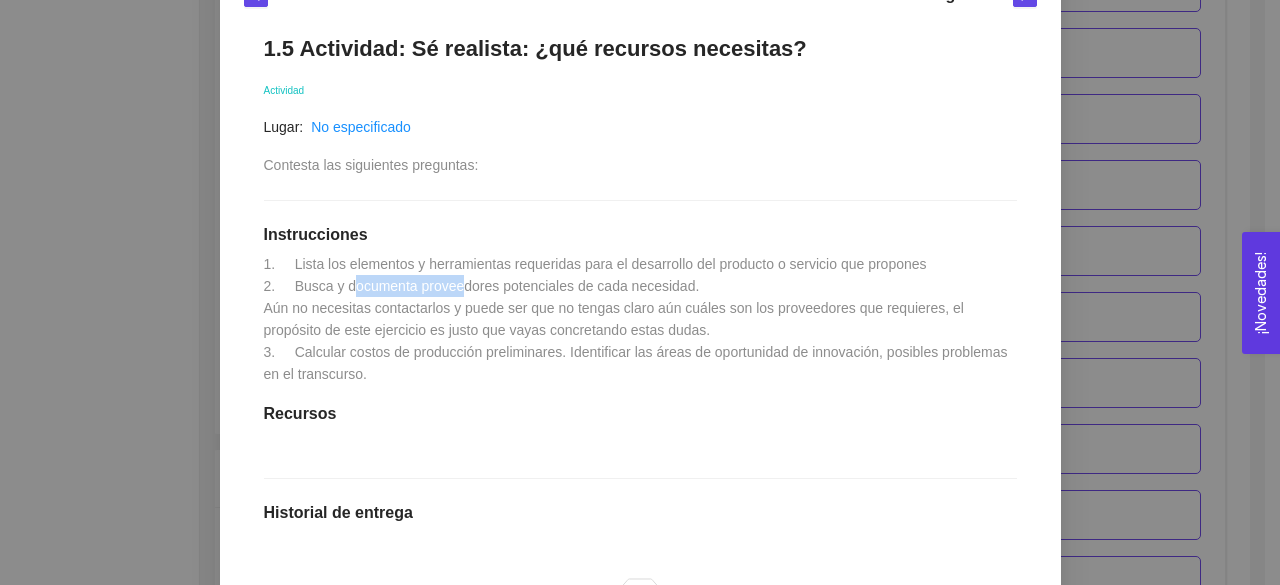drag, startPoint x: 342, startPoint y: 293, endPoint x: 455, endPoint y: 288, distance: 113.110565 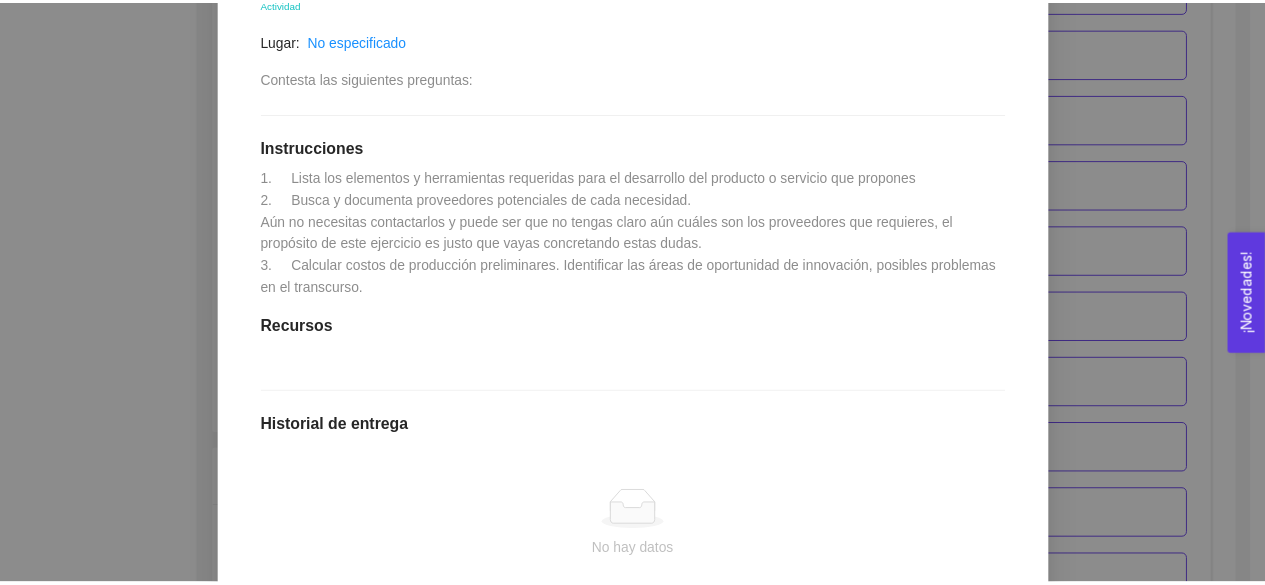 scroll, scrollTop: 408, scrollLeft: 0, axis: vertical 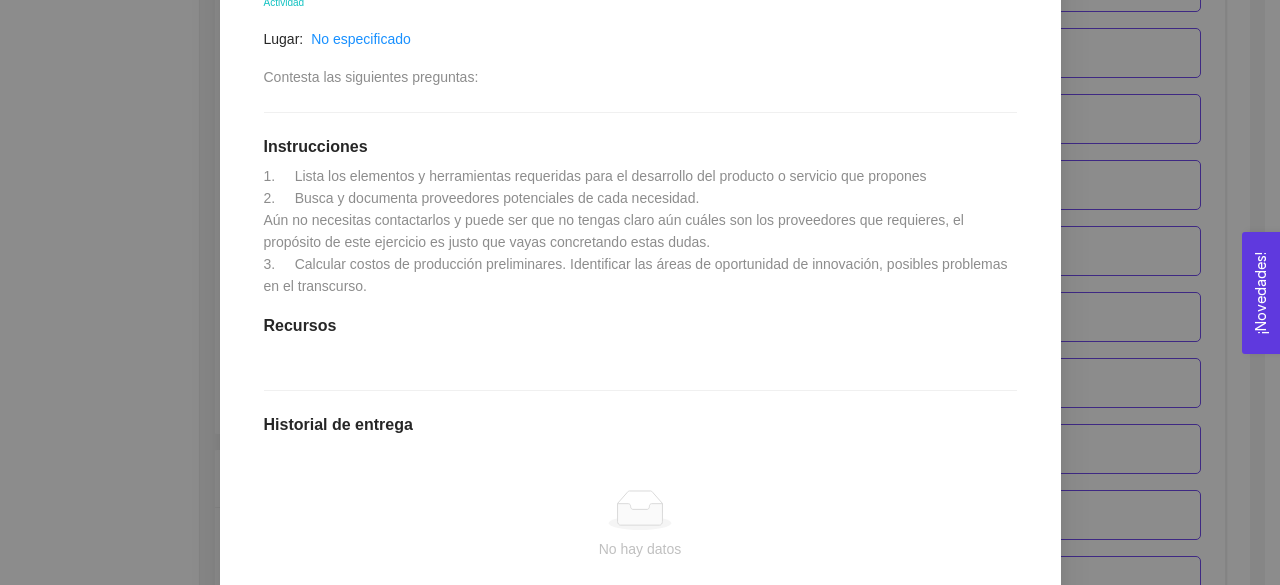 drag, startPoint x: 309, startPoint y: 256, endPoint x: 653, endPoint y: 307, distance: 347.75998 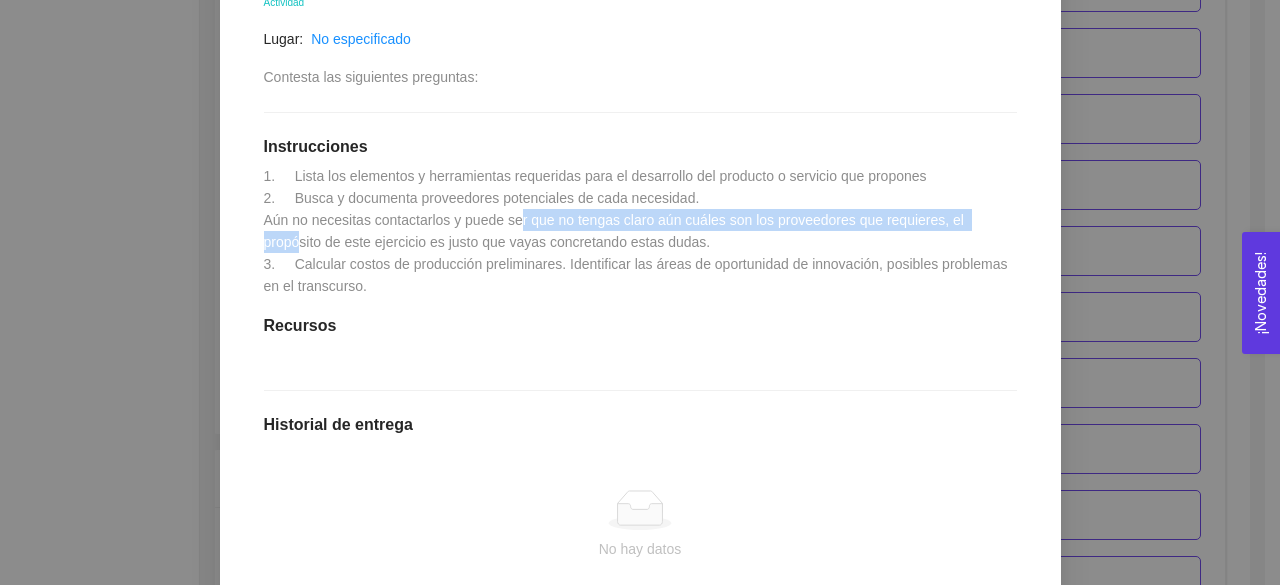 drag, startPoint x: 507, startPoint y: 226, endPoint x: 982, endPoint y: 225, distance: 475.00104 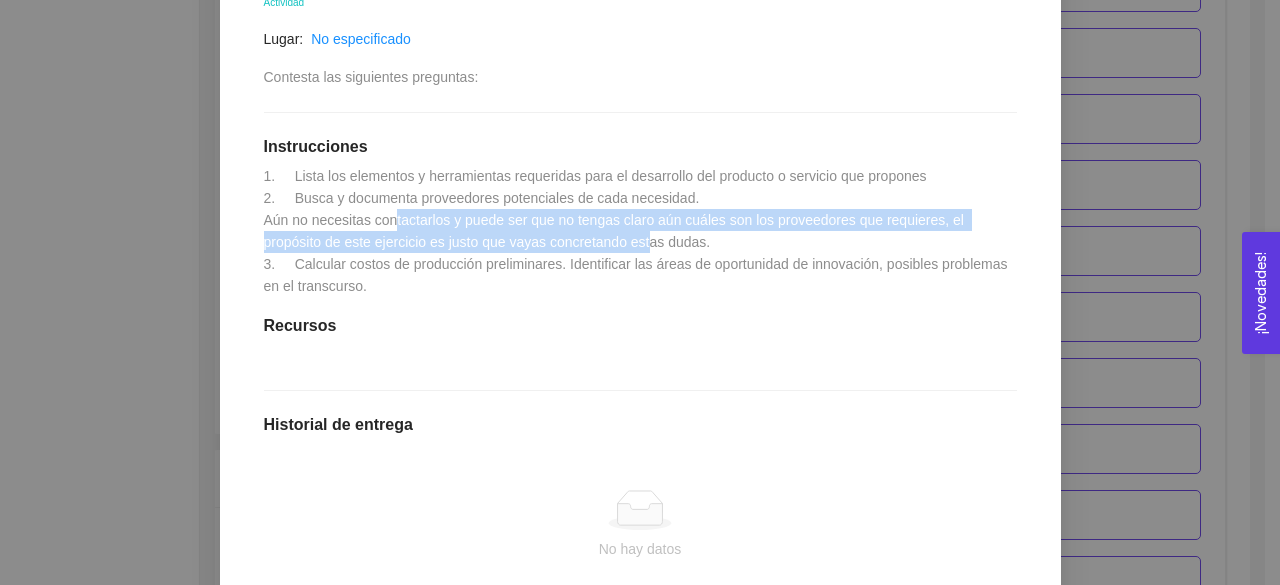 drag, startPoint x: 387, startPoint y: 218, endPoint x: 576, endPoint y: 251, distance: 191.85933 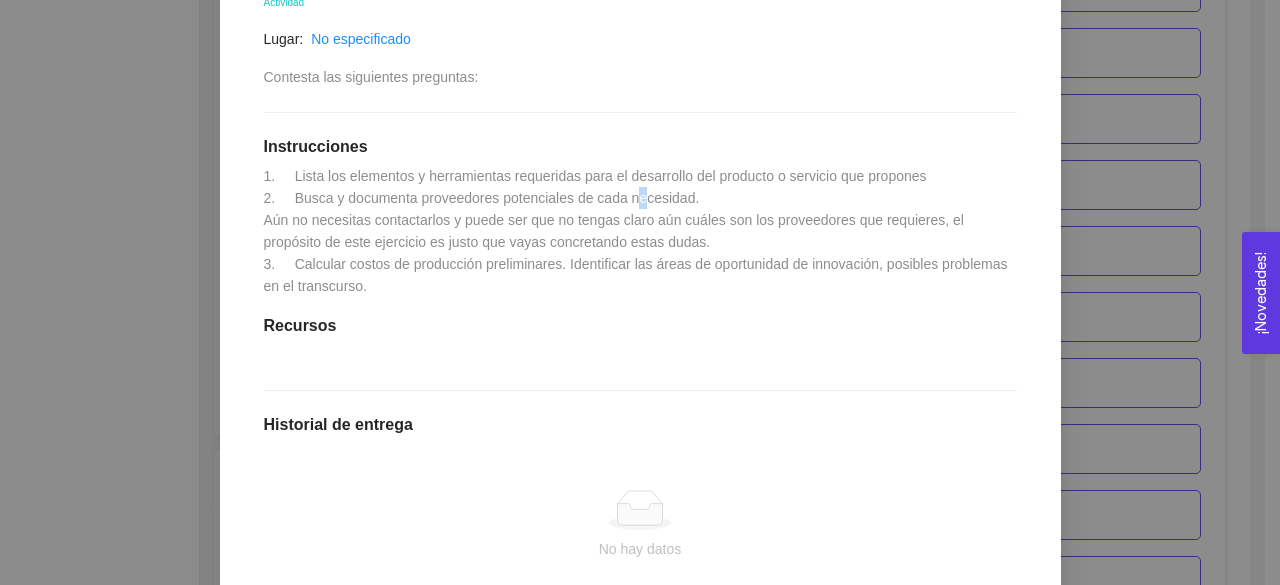 drag, startPoint x: 800, startPoint y: 203, endPoint x: 629, endPoint y: 205, distance: 171.01169 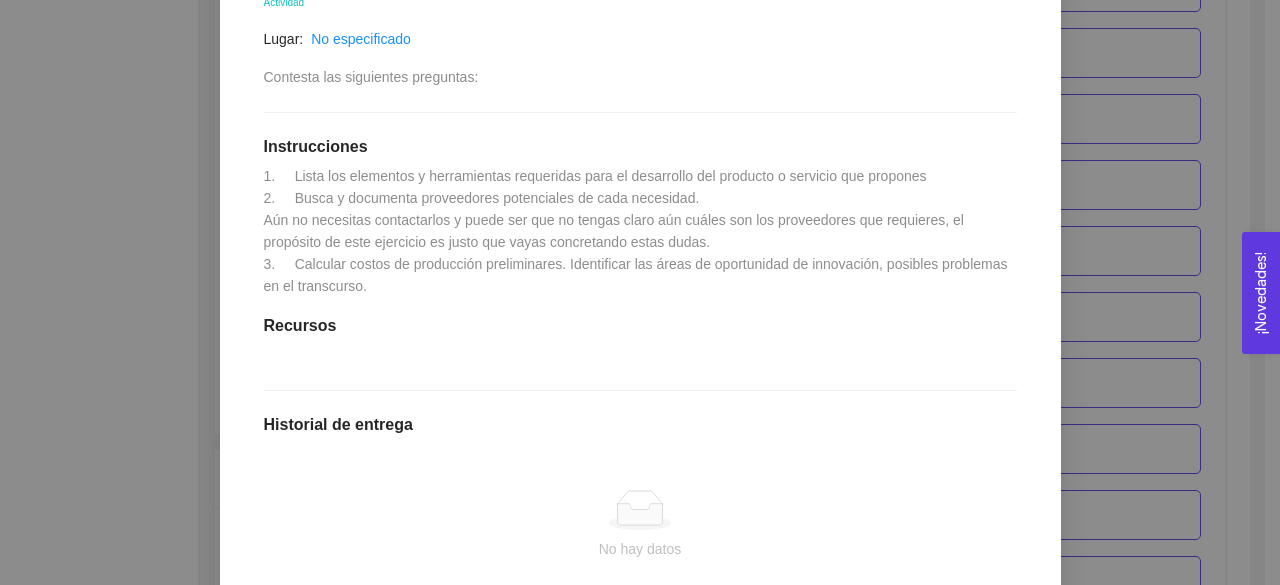 click on "1.	Lista los elementos y herramientas requeridas para el desarrollo del producto o servicio que propones
2.	Busca y documenta proveedores potenciales de cada necesidad.
Aún no necesitas contactarlos y puede ser que no tengas claro aún cuáles son los proveedores que requieres, el propósito de este ejercicio es justo que vayas concretando estas dudas.
3.	Calcular costos de producción preliminares. Identificar las áreas de oportunidad de innovación, posibles problemas en el transcurso." at bounding box center (638, 231) 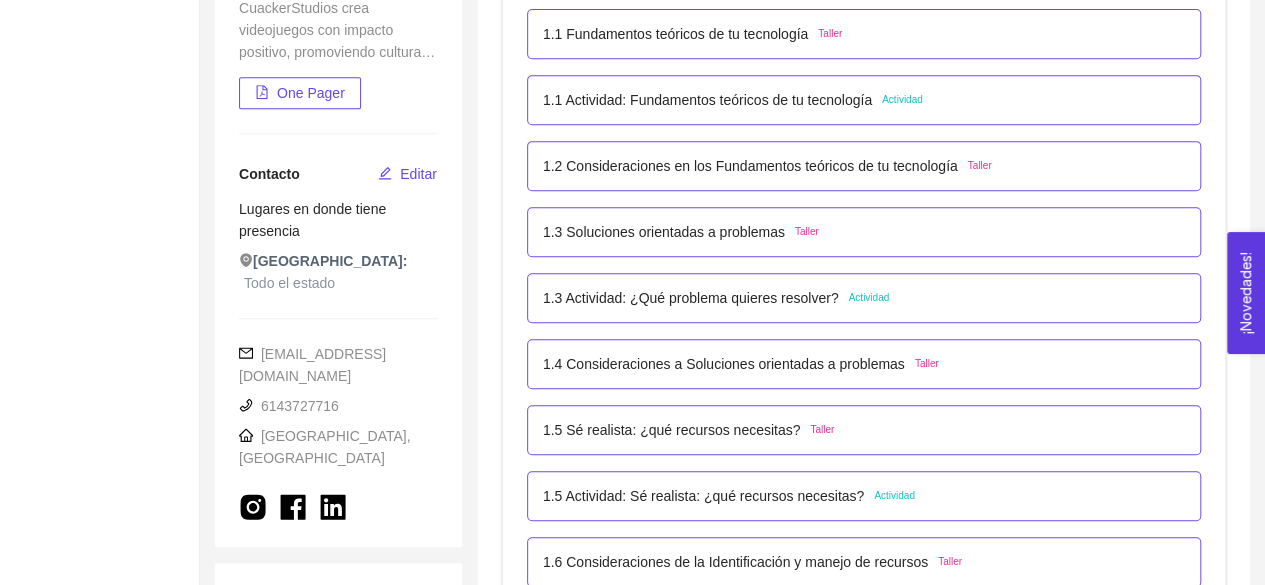scroll, scrollTop: 436, scrollLeft: 0, axis: vertical 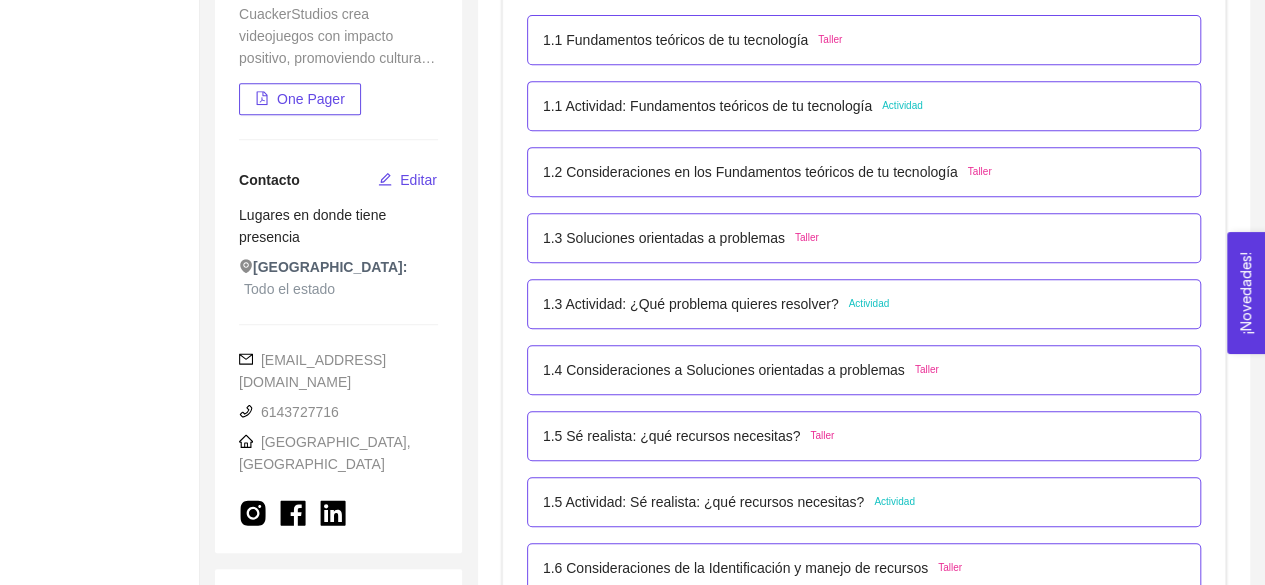 click on "[EMAIL_ADDRESS][DOMAIN_NAME]" at bounding box center (312, 371) 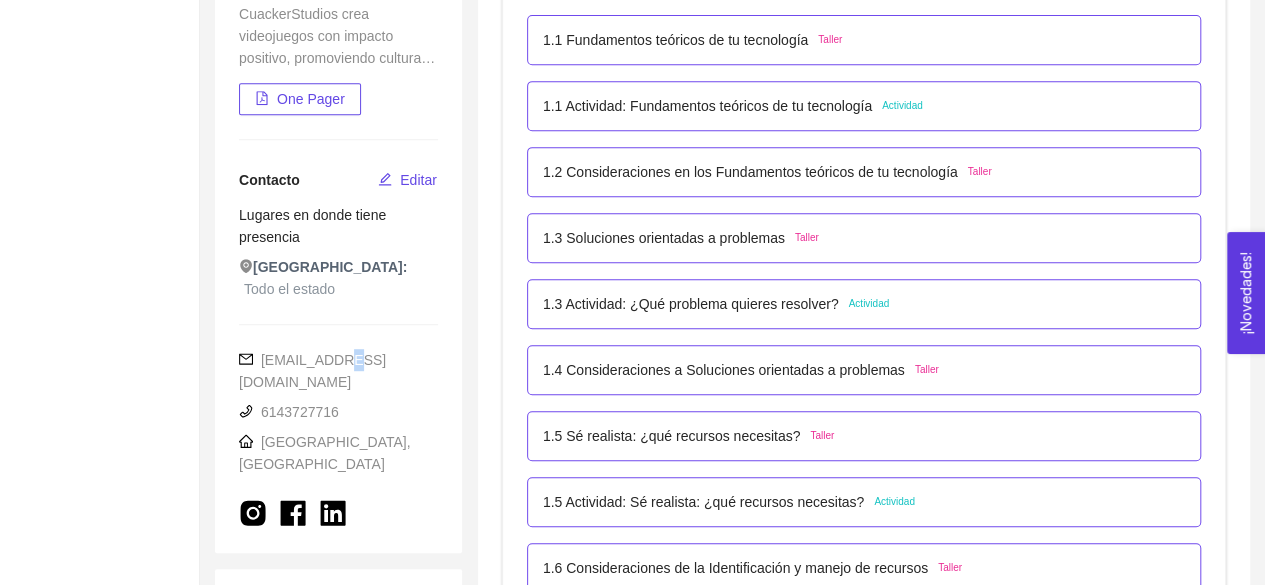 click on "[EMAIL_ADDRESS][DOMAIN_NAME]" at bounding box center (312, 371) 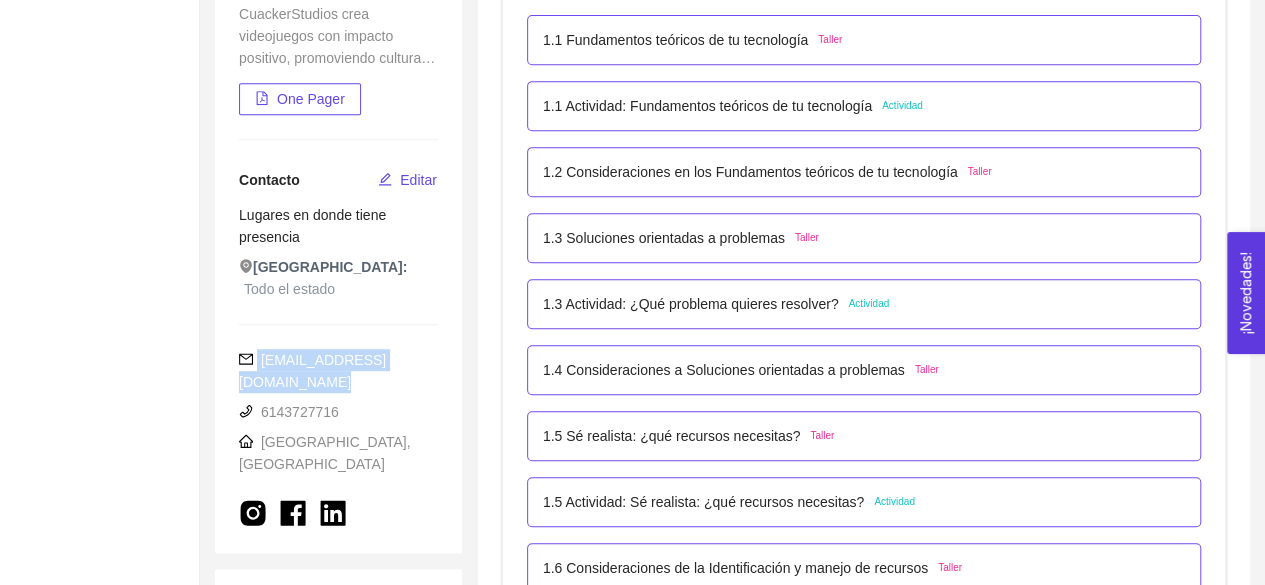 click on "[EMAIL_ADDRESS][DOMAIN_NAME]" at bounding box center [312, 371] 